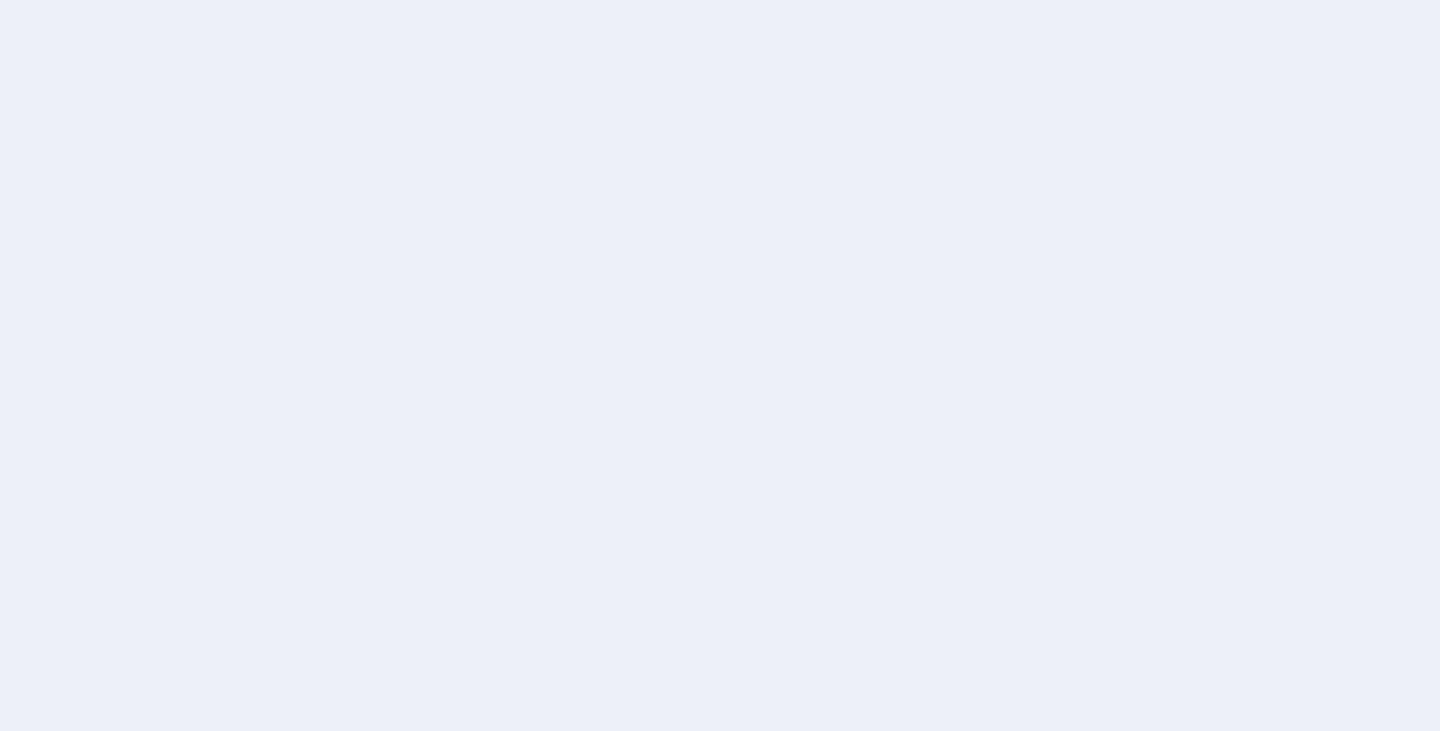 scroll, scrollTop: 0, scrollLeft: 0, axis: both 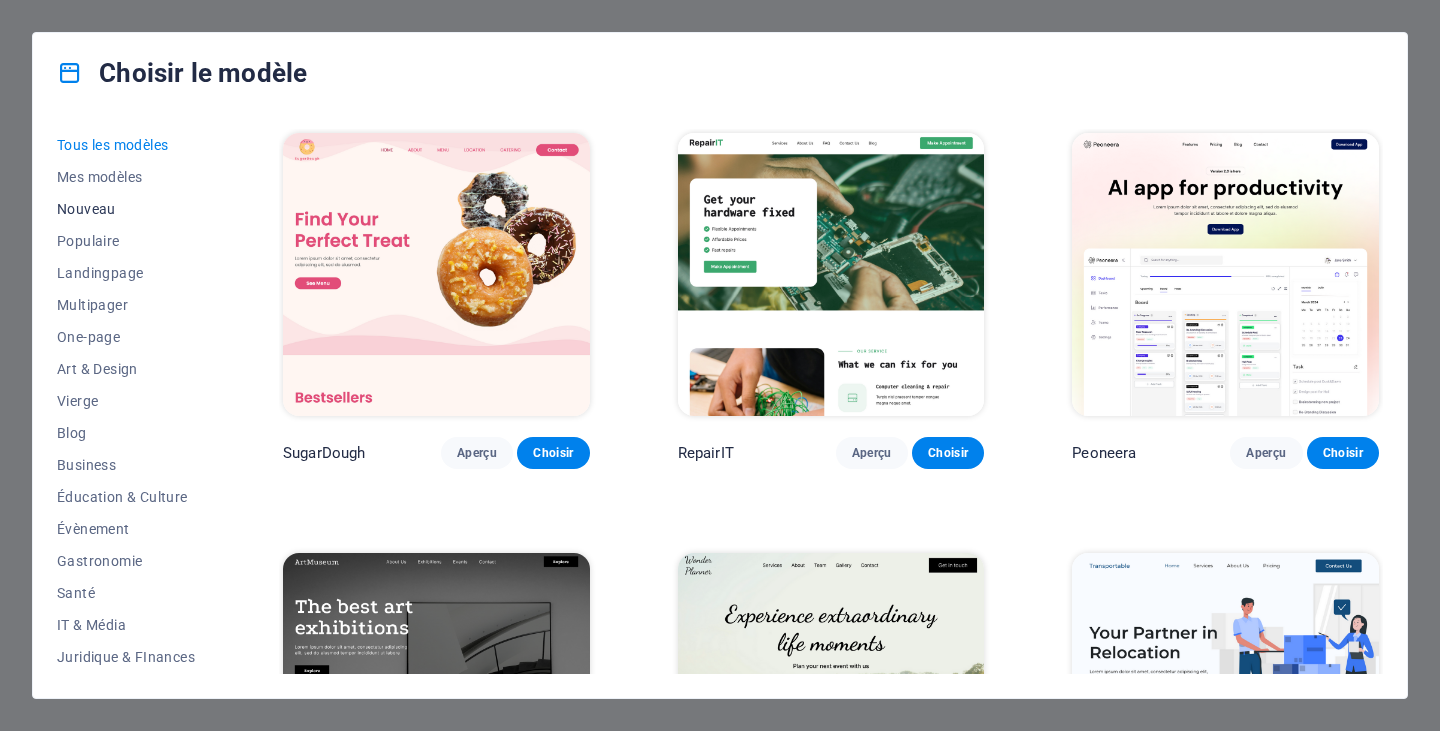 click on "Nouveau" at bounding box center (126, 209) 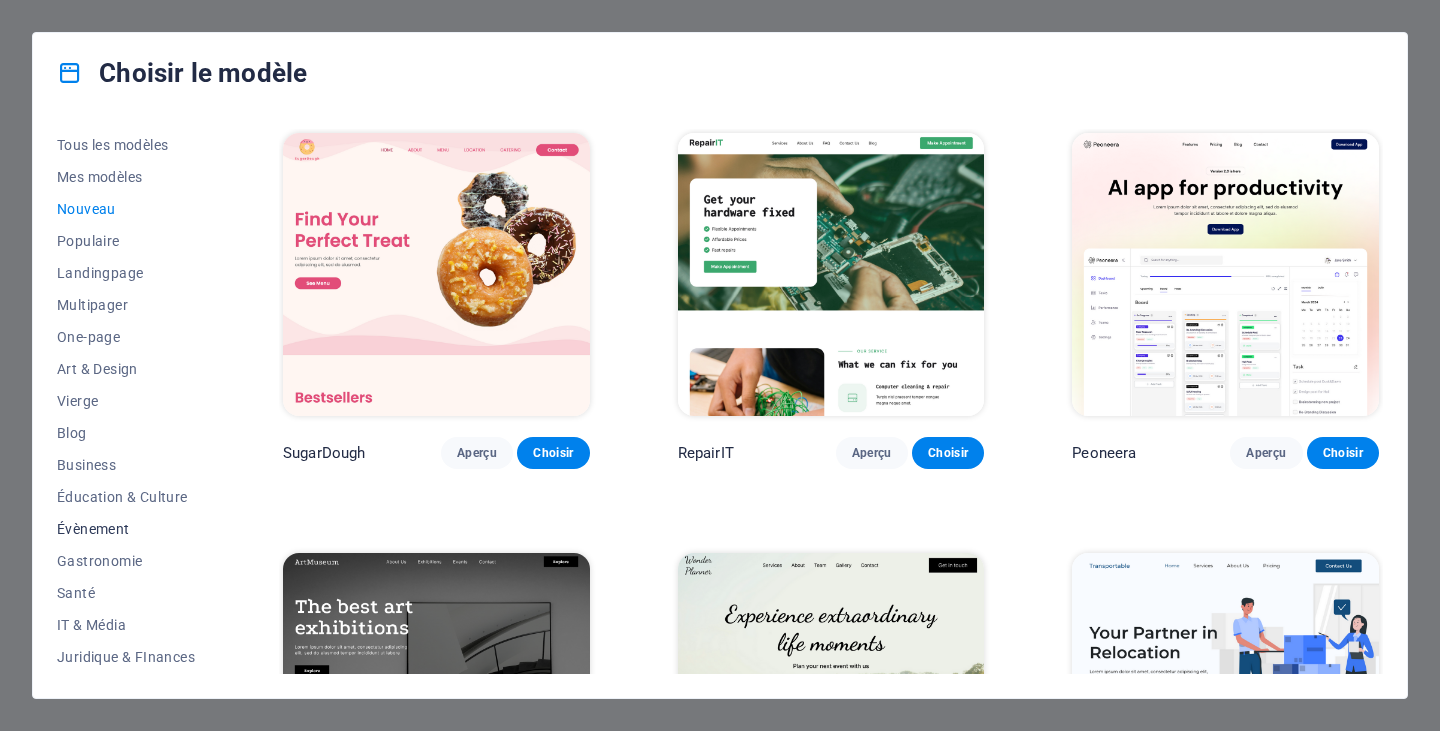 click on "Évènement" at bounding box center [126, 529] 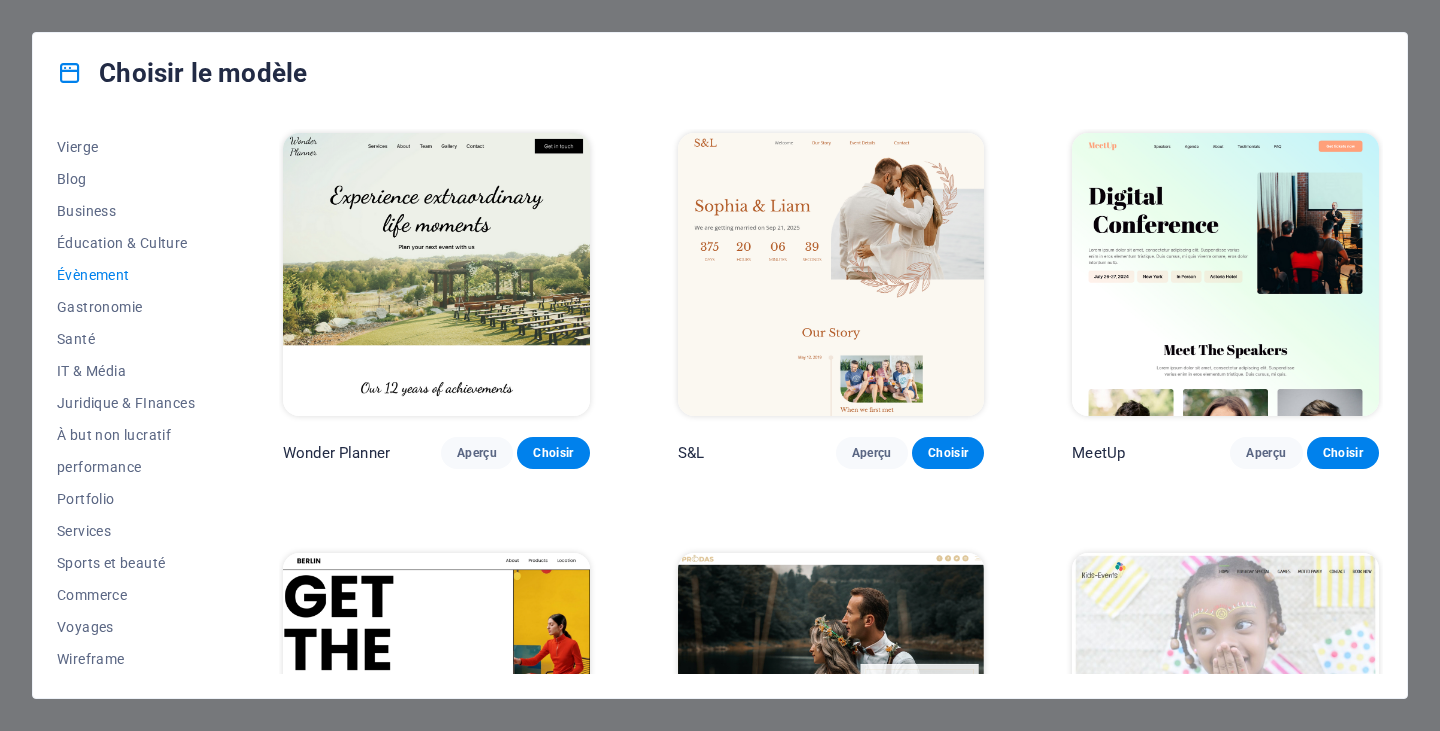 scroll, scrollTop: 255, scrollLeft: 0, axis: vertical 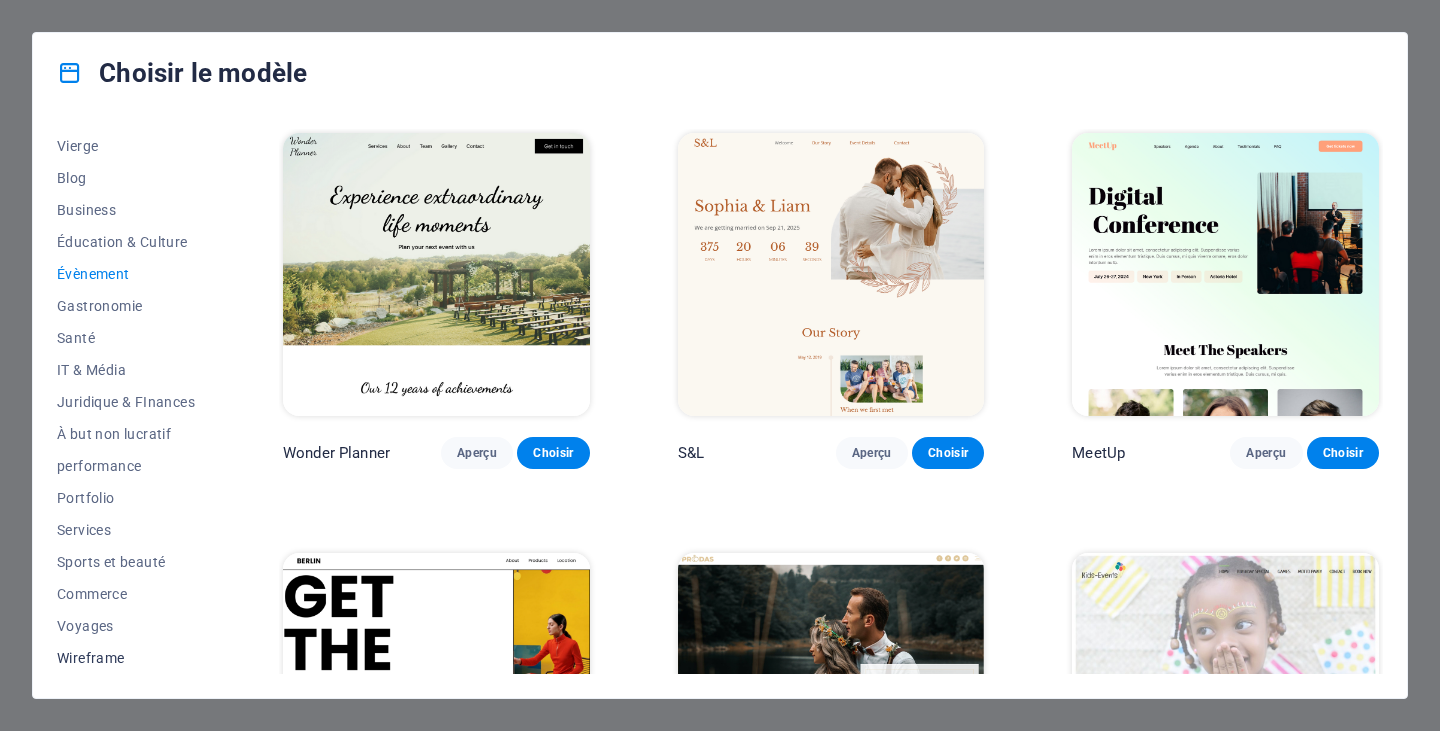 click on "Wireframe" at bounding box center (126, 658) 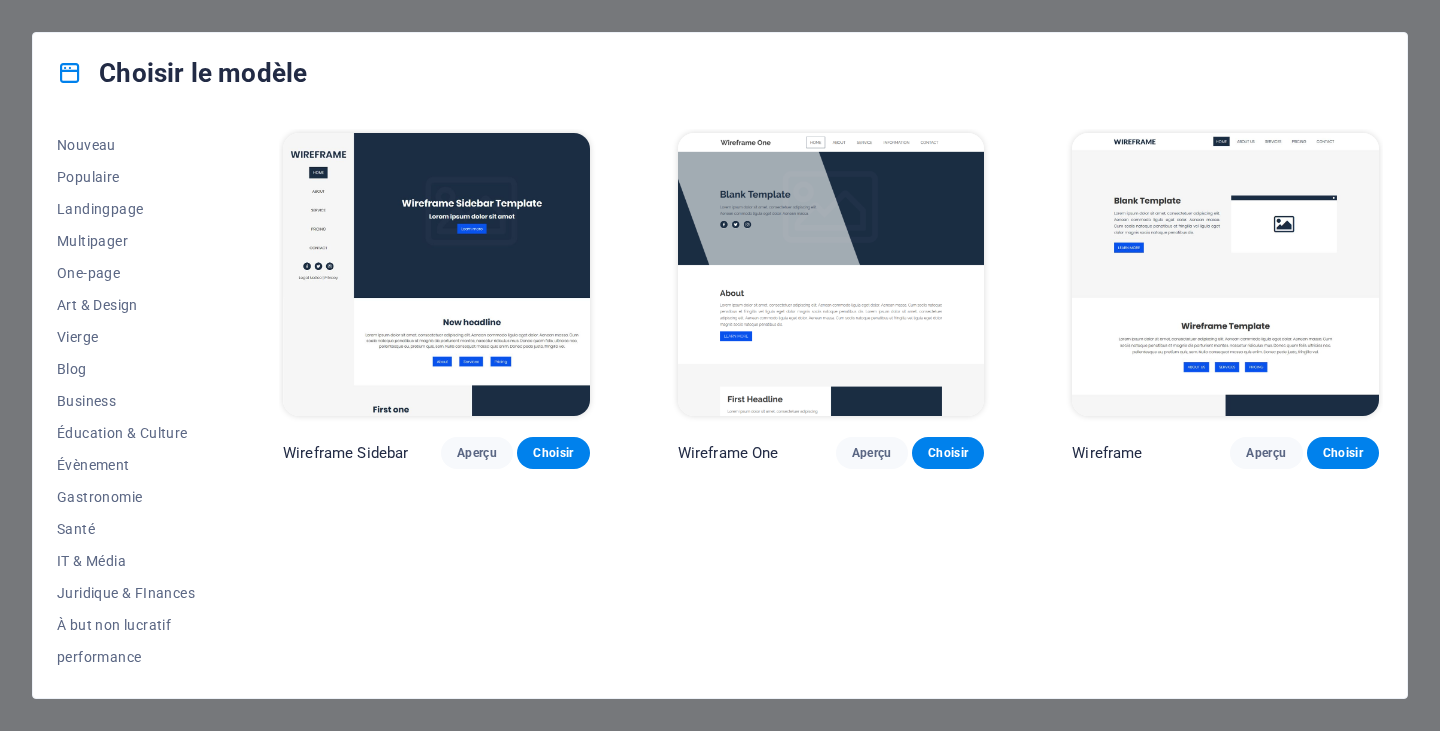 scroll, scrollTop: 0, scrollLeft: 0, axis: both 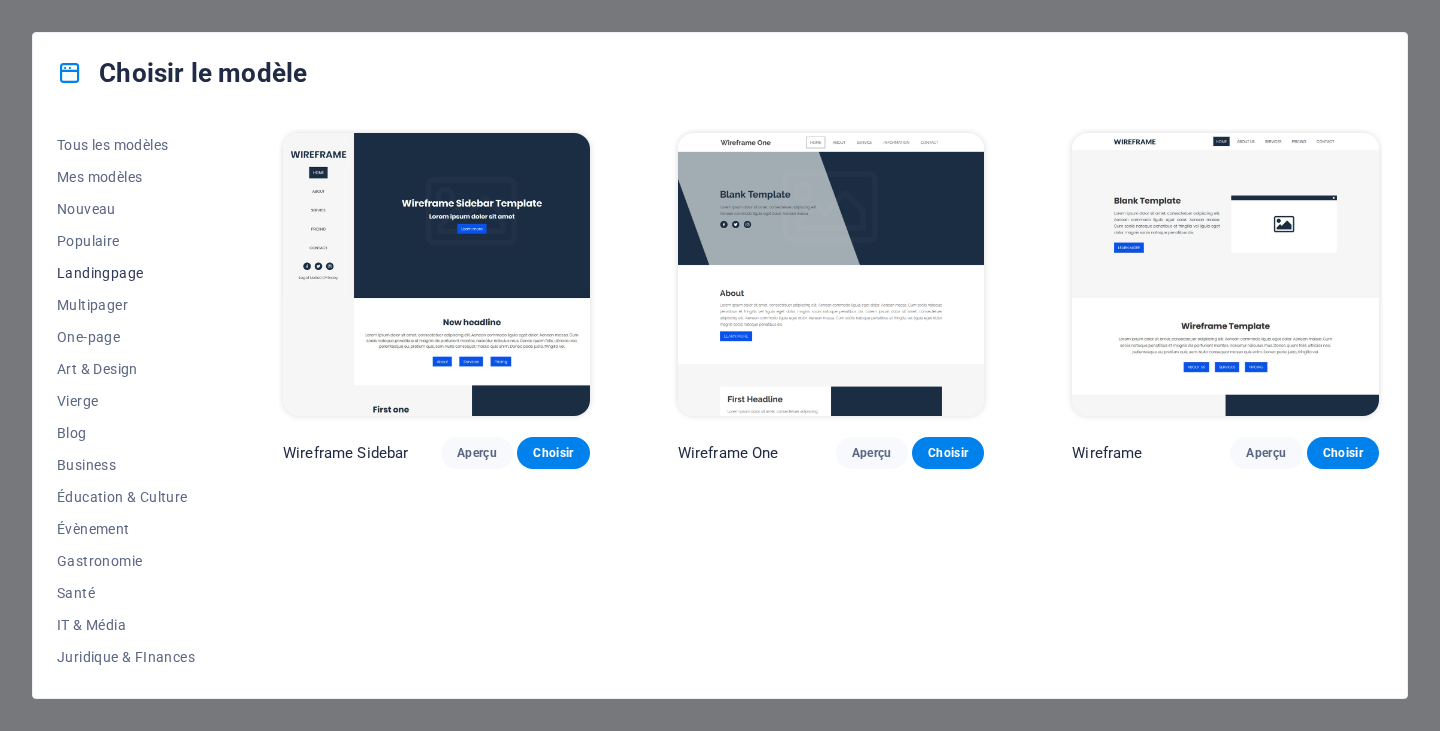 click on "Landingpage" at bounding box center [126, 273] 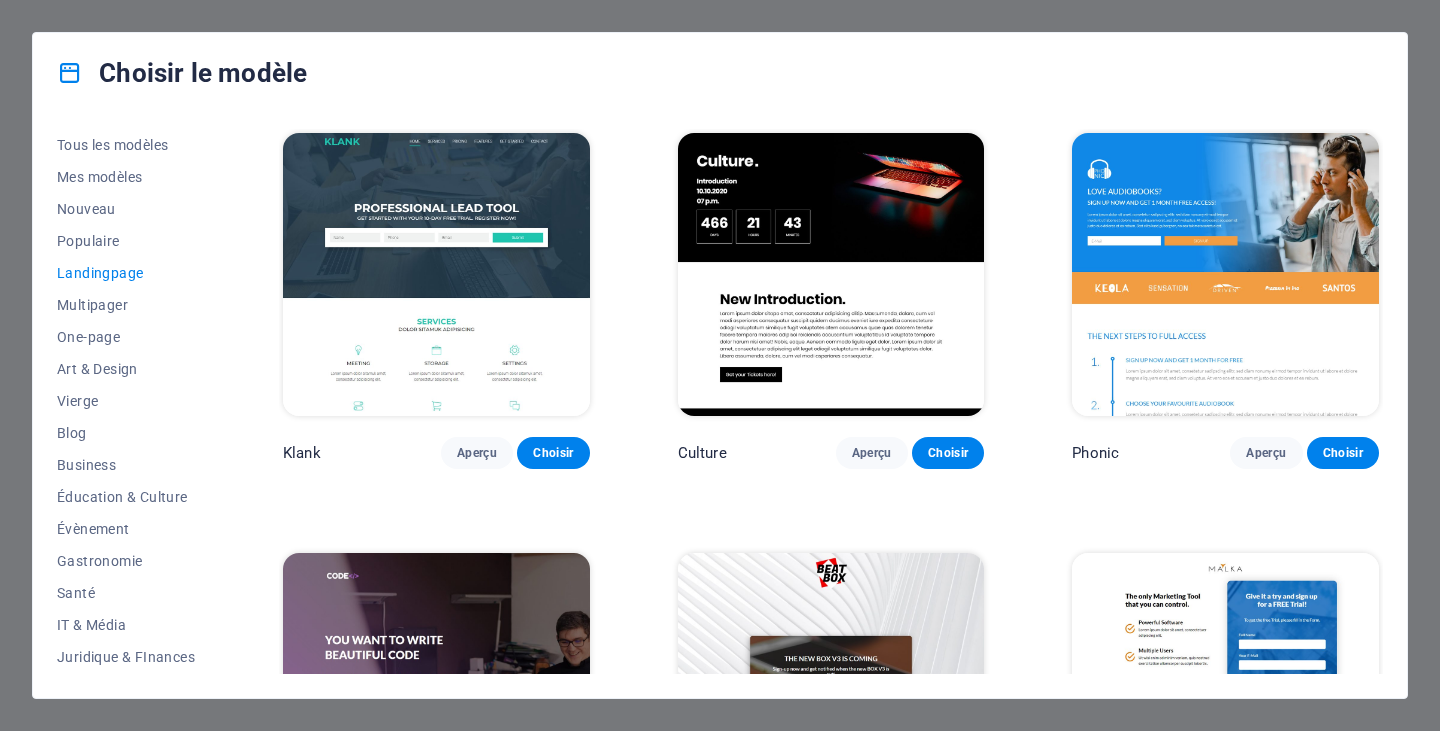 click at bounding box center [831, 274] 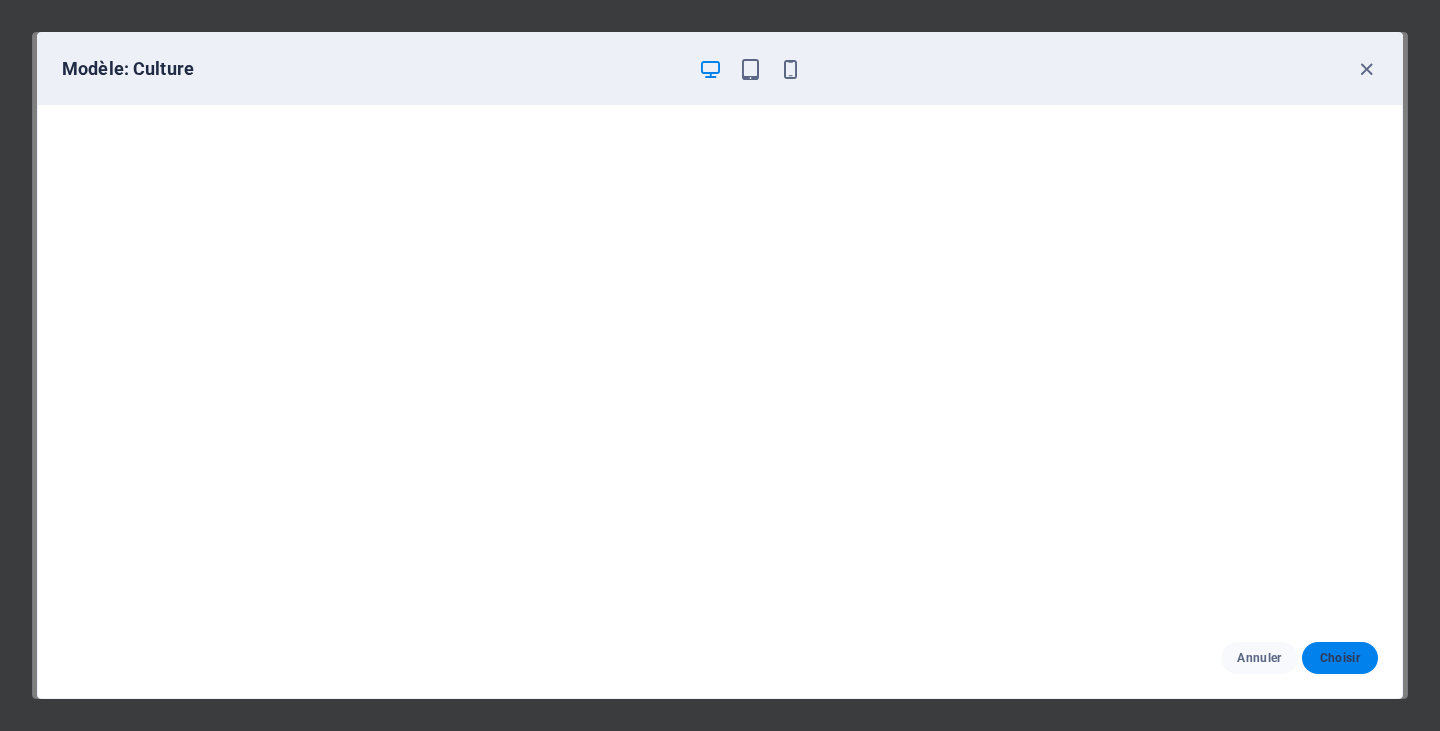 click on "Choisir" at bounding box center (1340, 658) 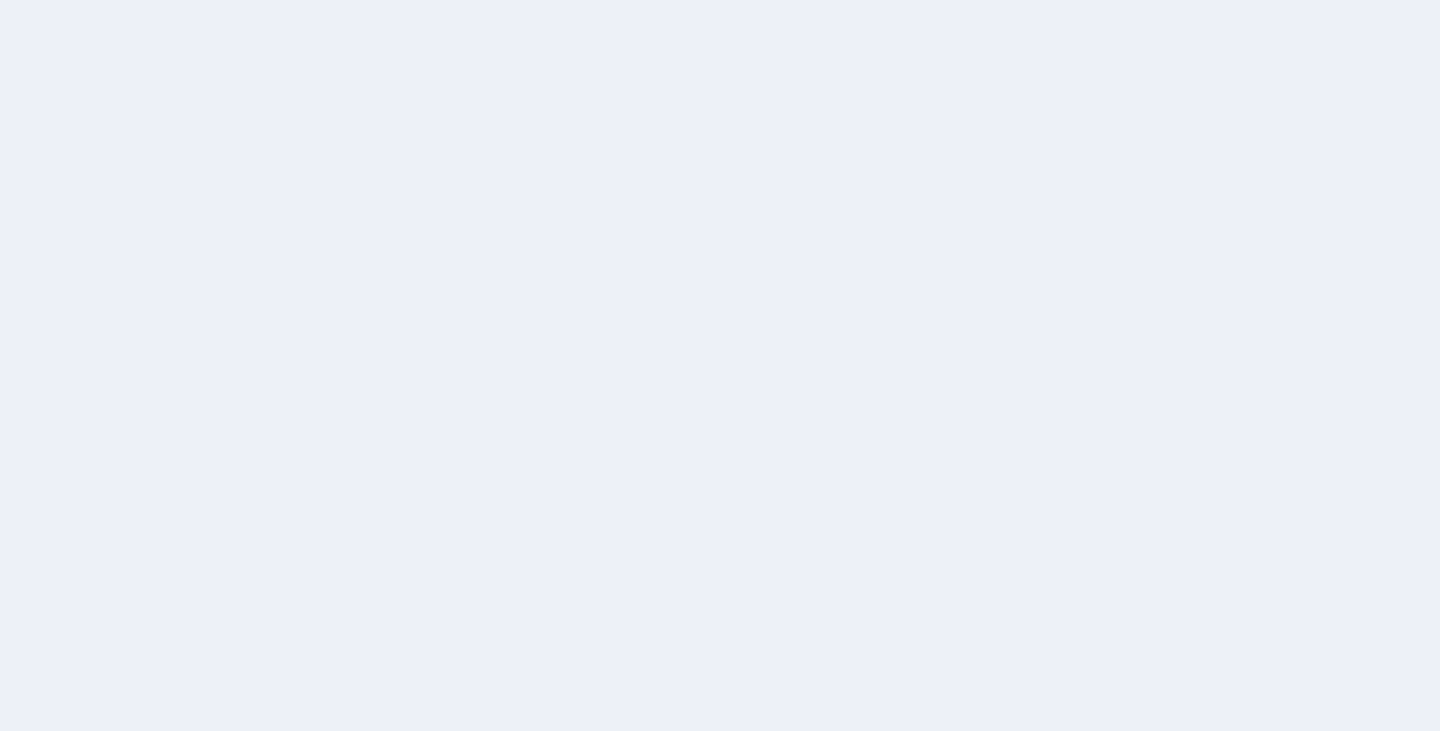scroll, scrollTop: 0, scrollLeft: 0, axis: both 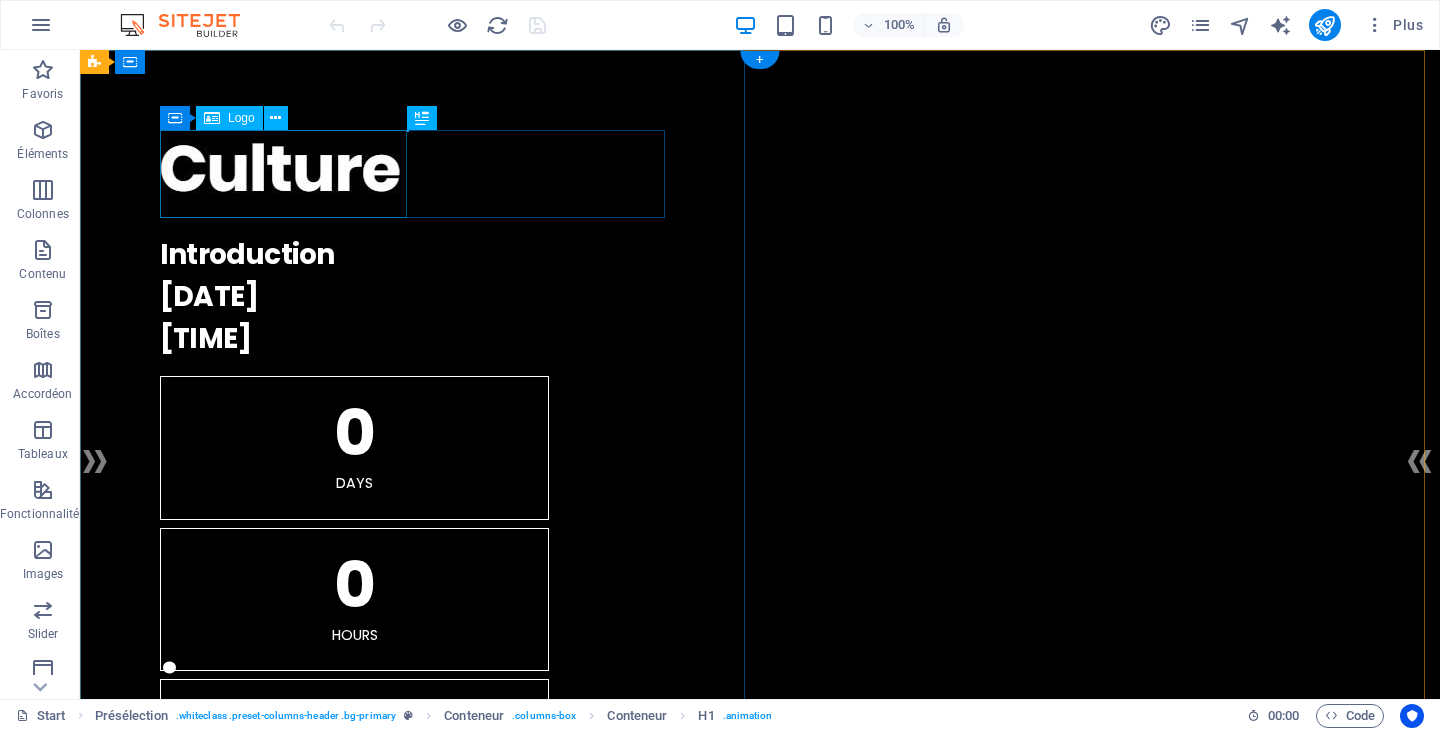 click at bounding box center [760, 174] 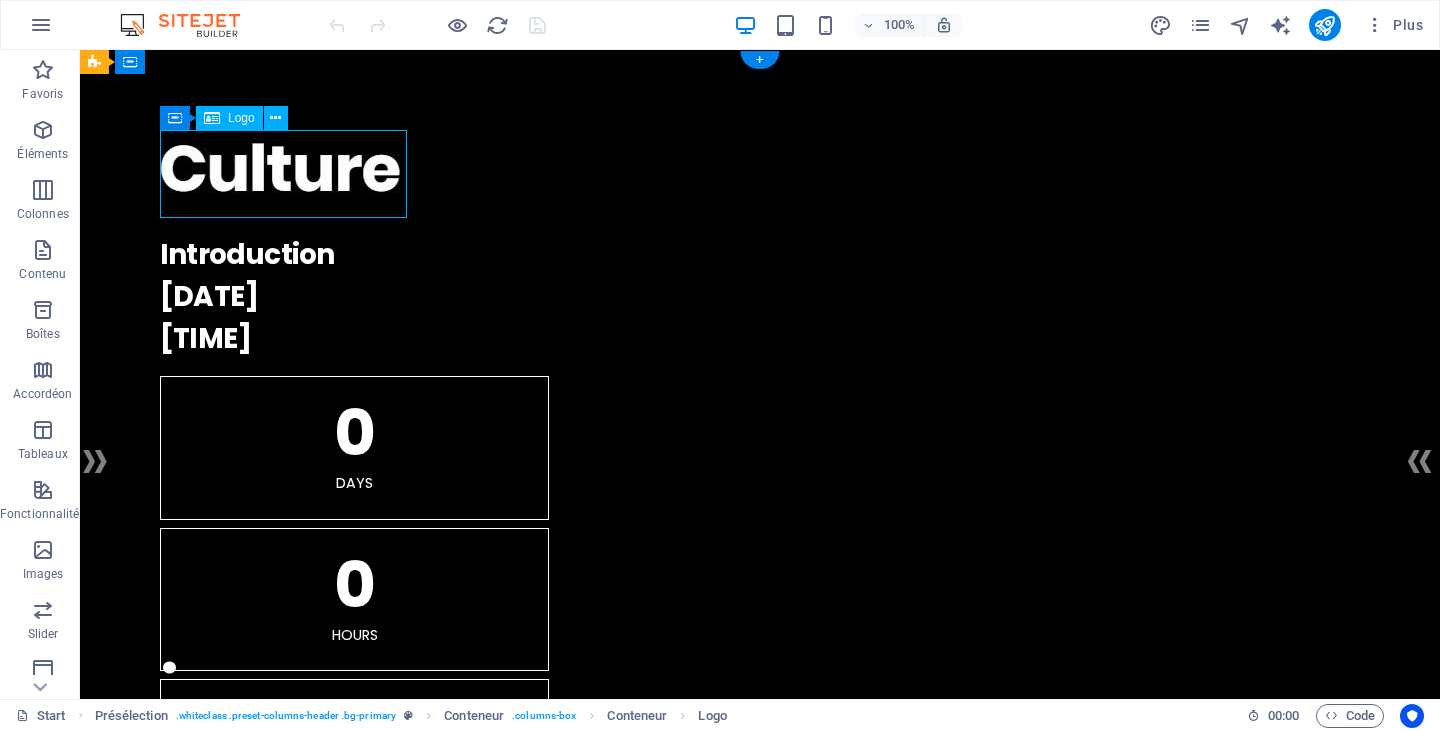 click at bounding box center [760, 174] 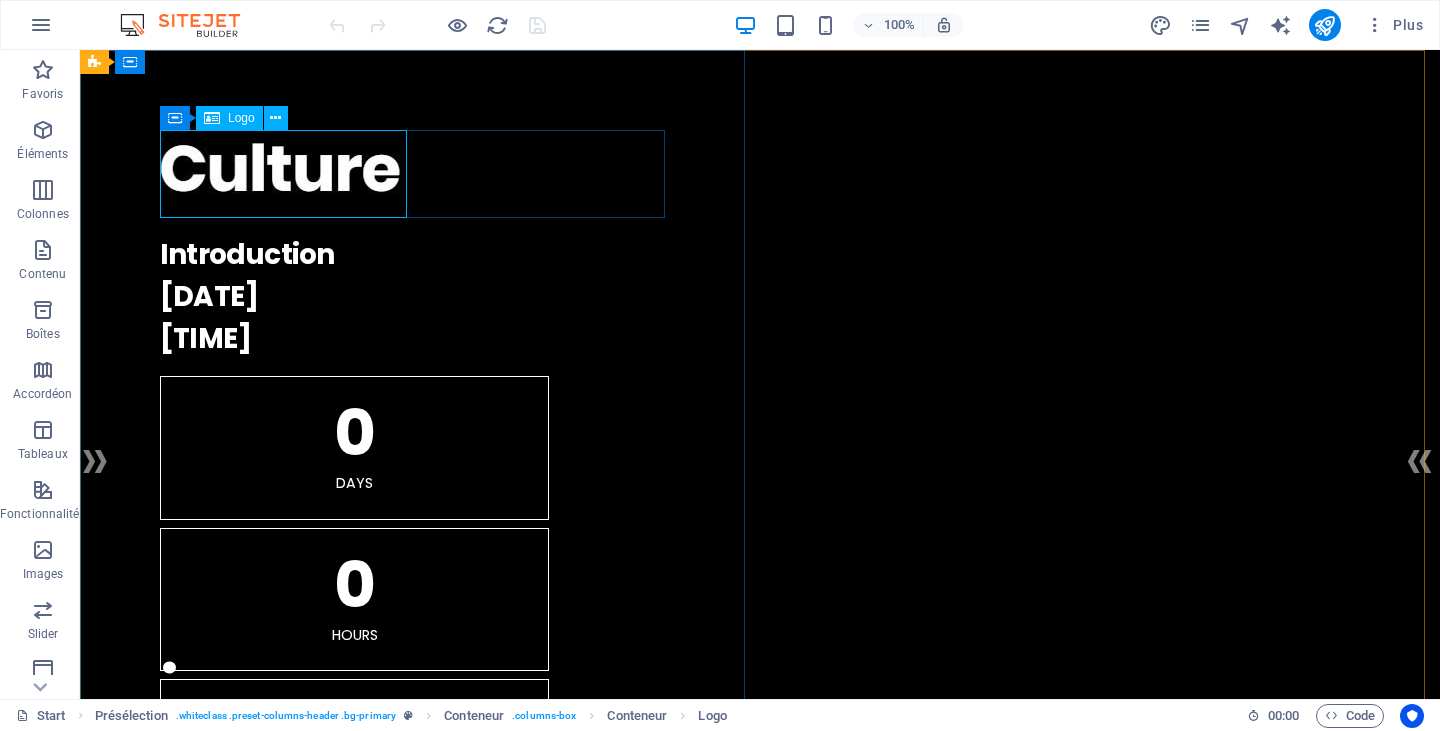 click on "Logo" at bounding box center (241, 118) 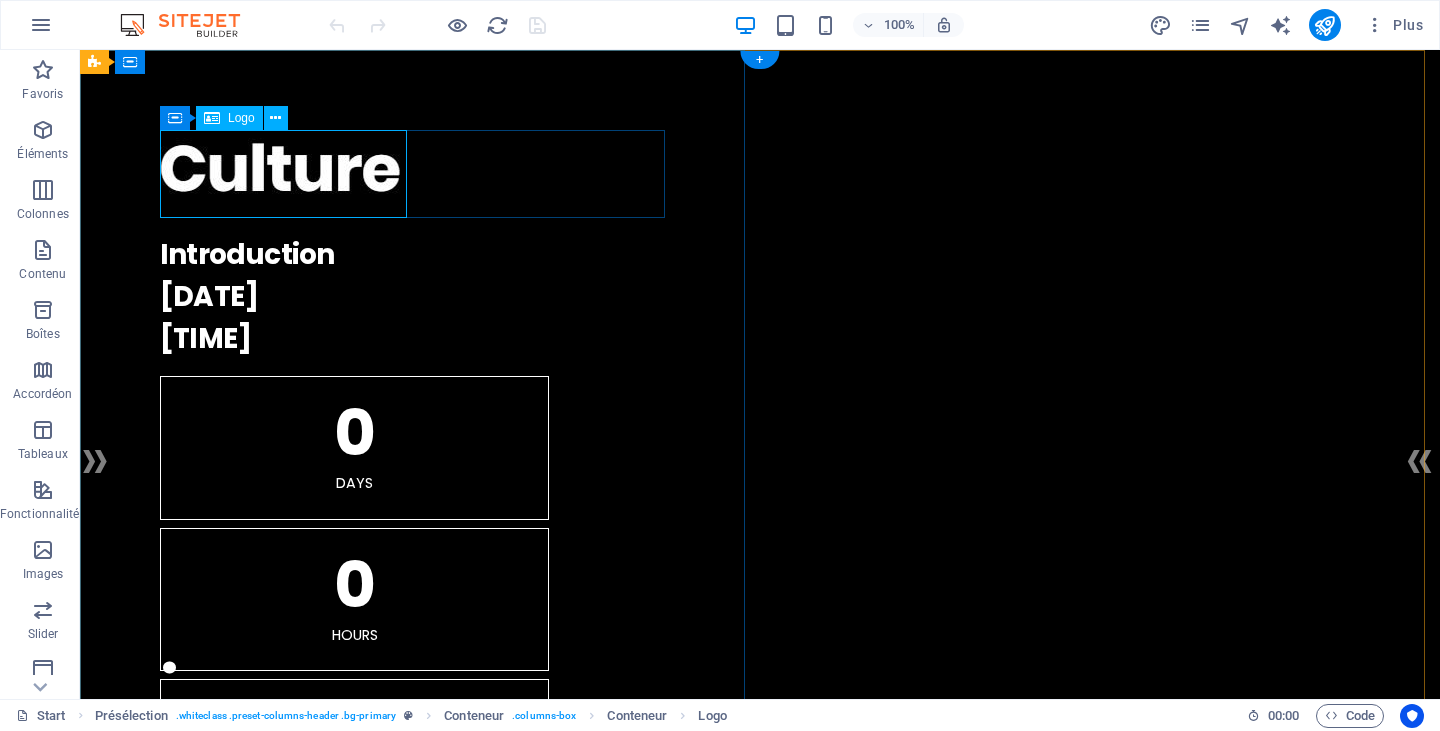 click at bounding box center [760, 174] 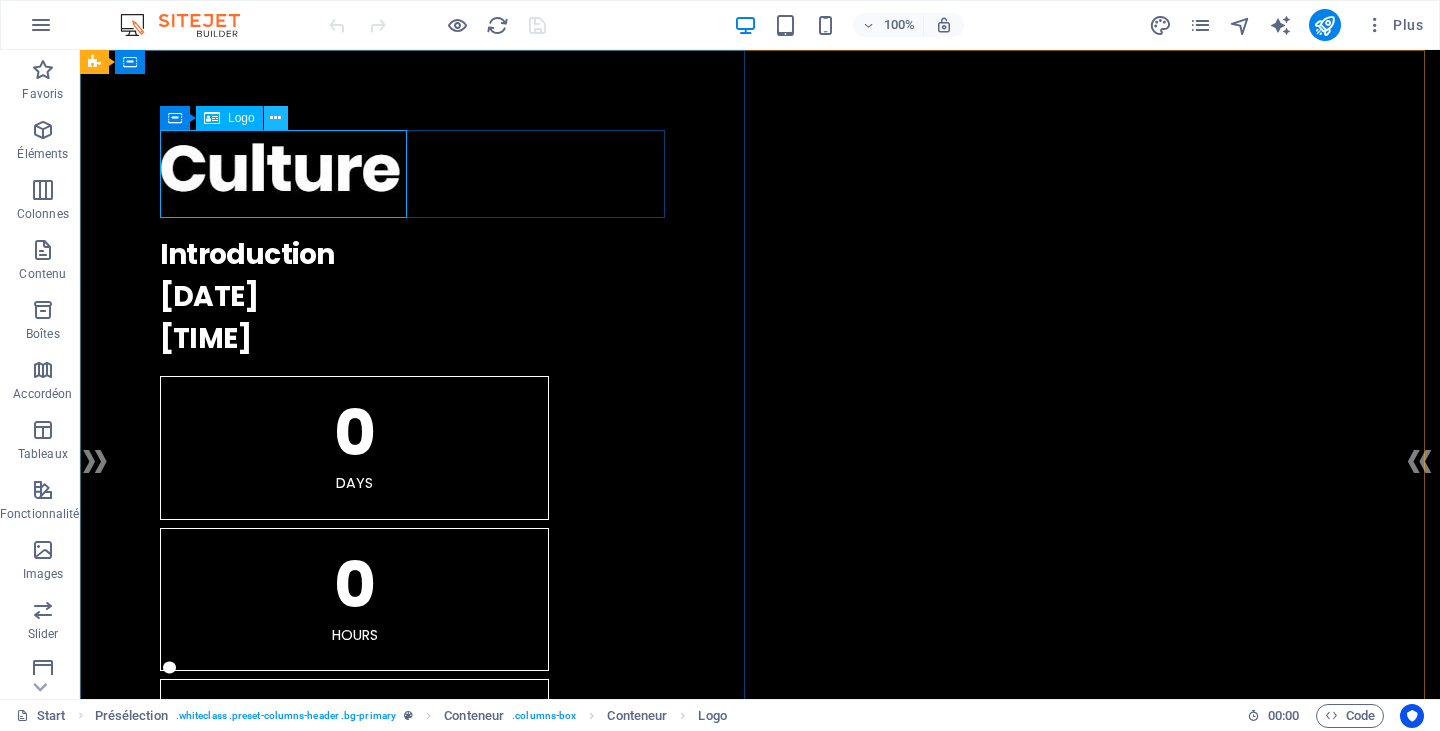 click at bounding box center [275, 118] 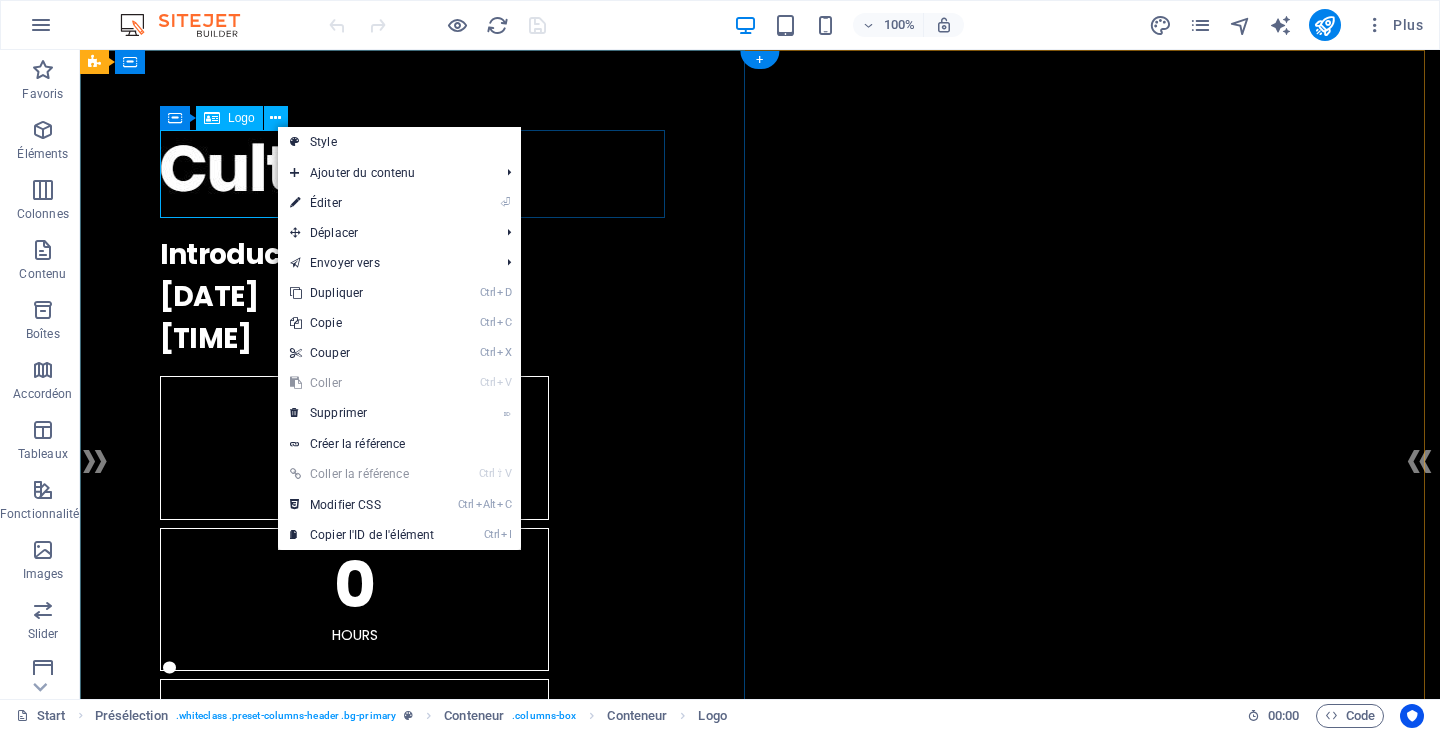 click at bounding box center (760, 174) 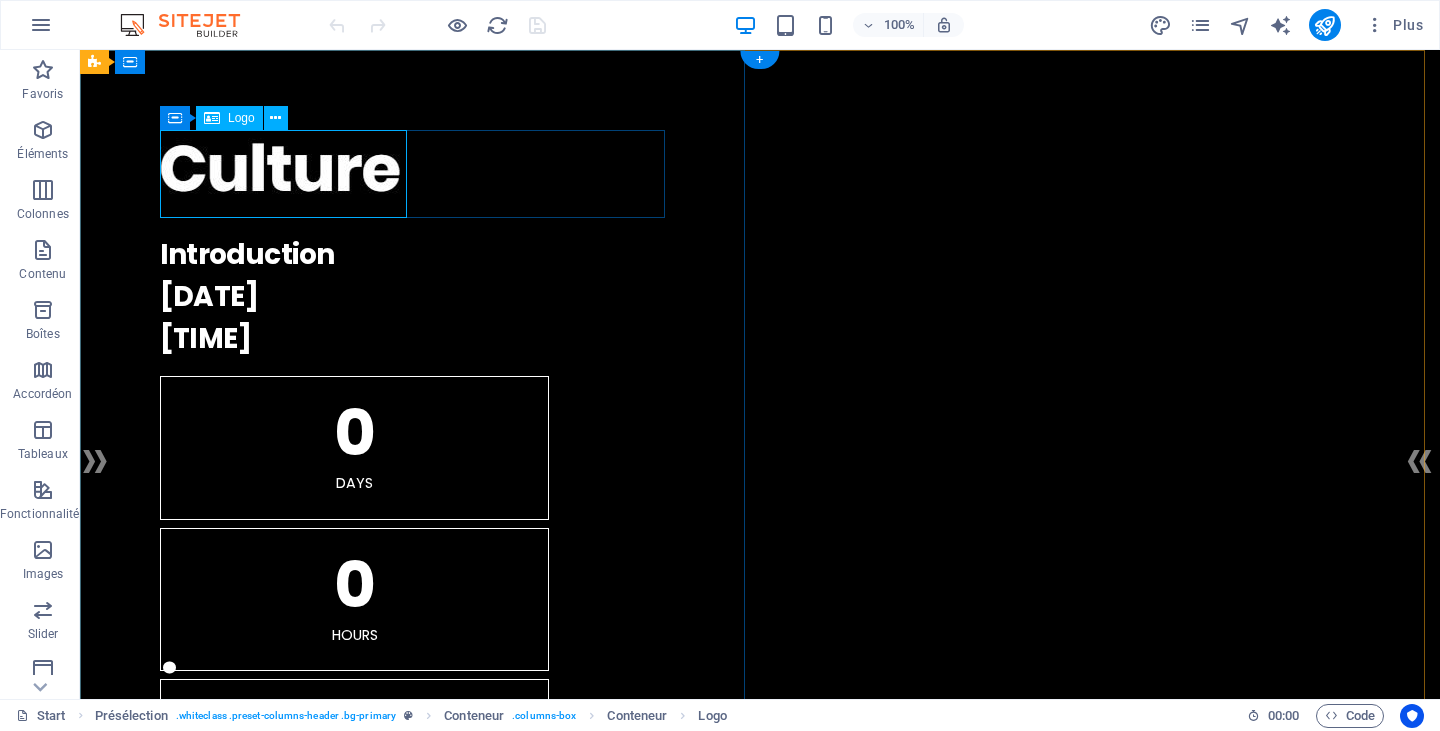 click at bounding box center [760, 174] 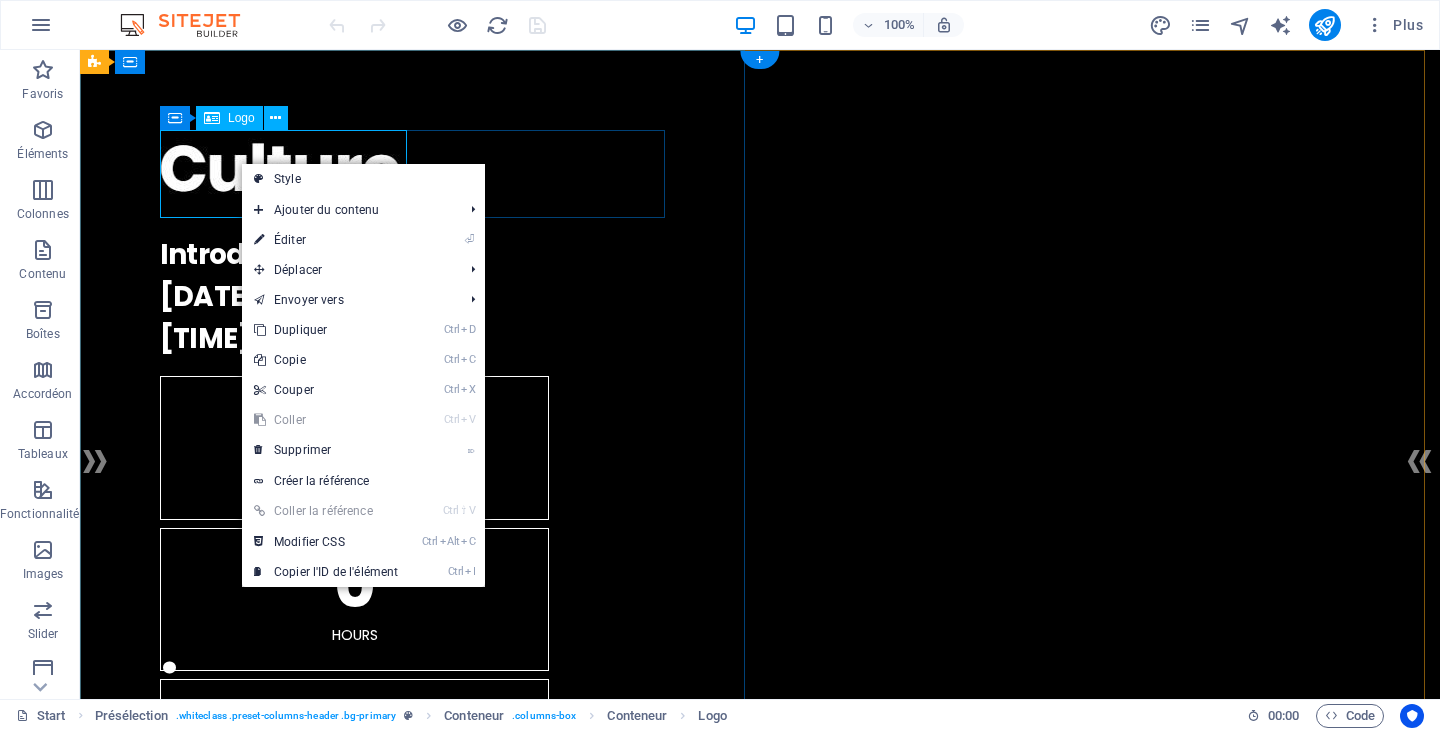 click at bounding box center (760, 174) 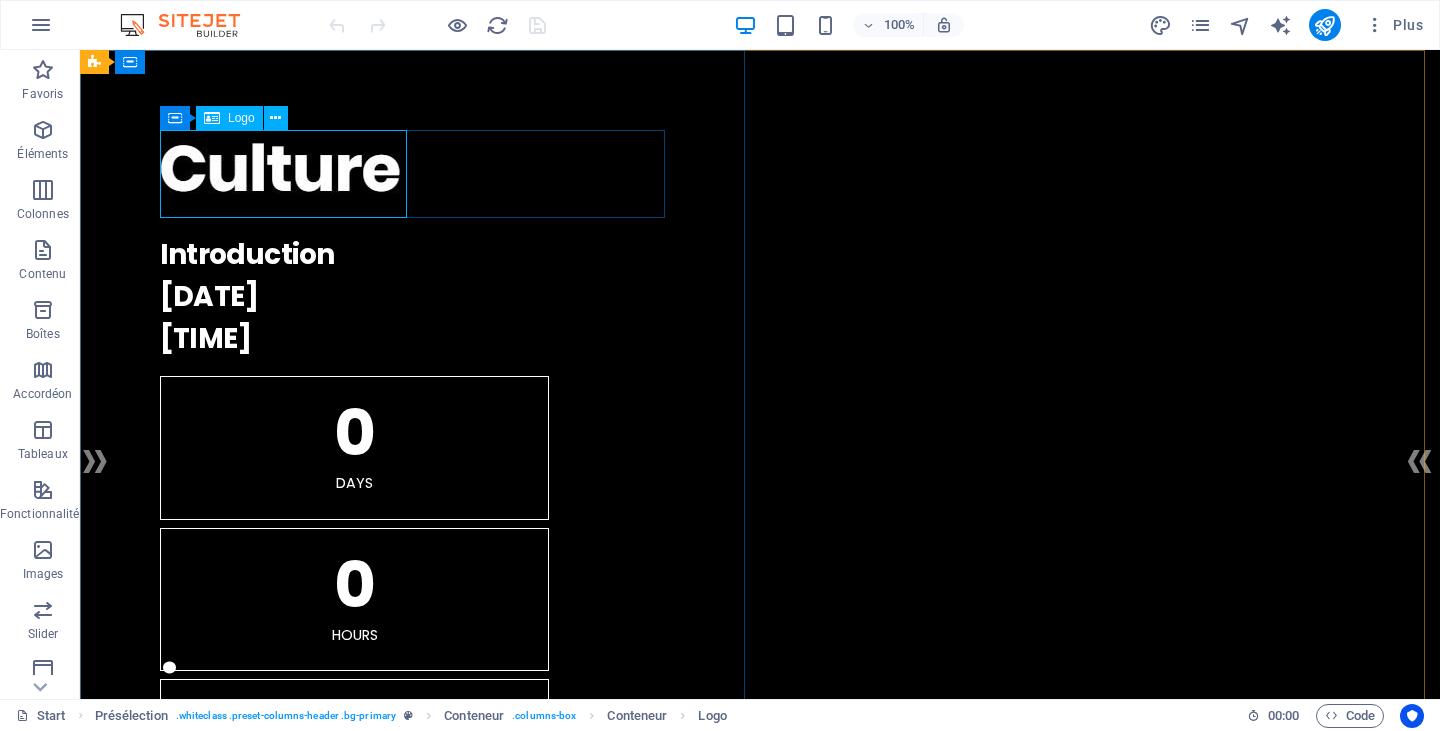 click on "Logo" at bounding box center [241, 118] 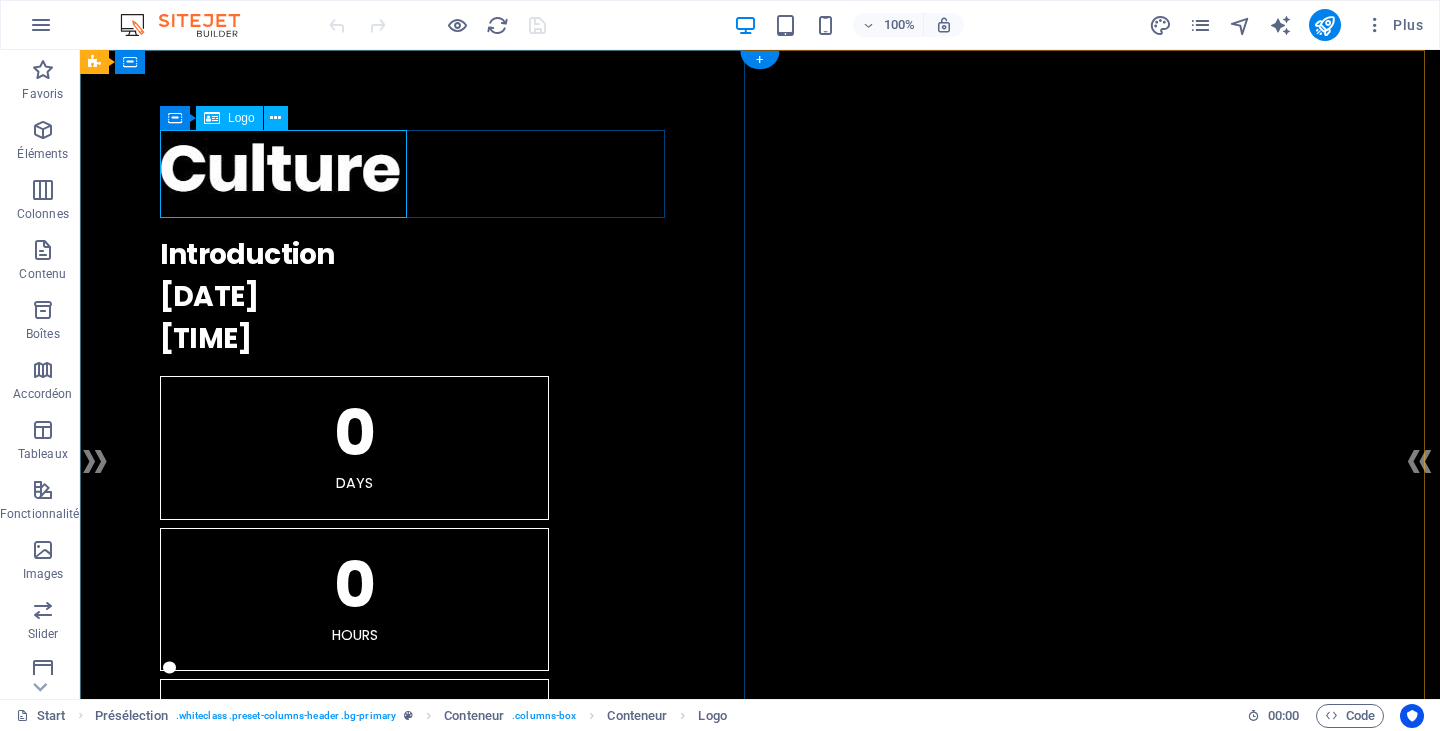 click at bounding box center (760, 174) 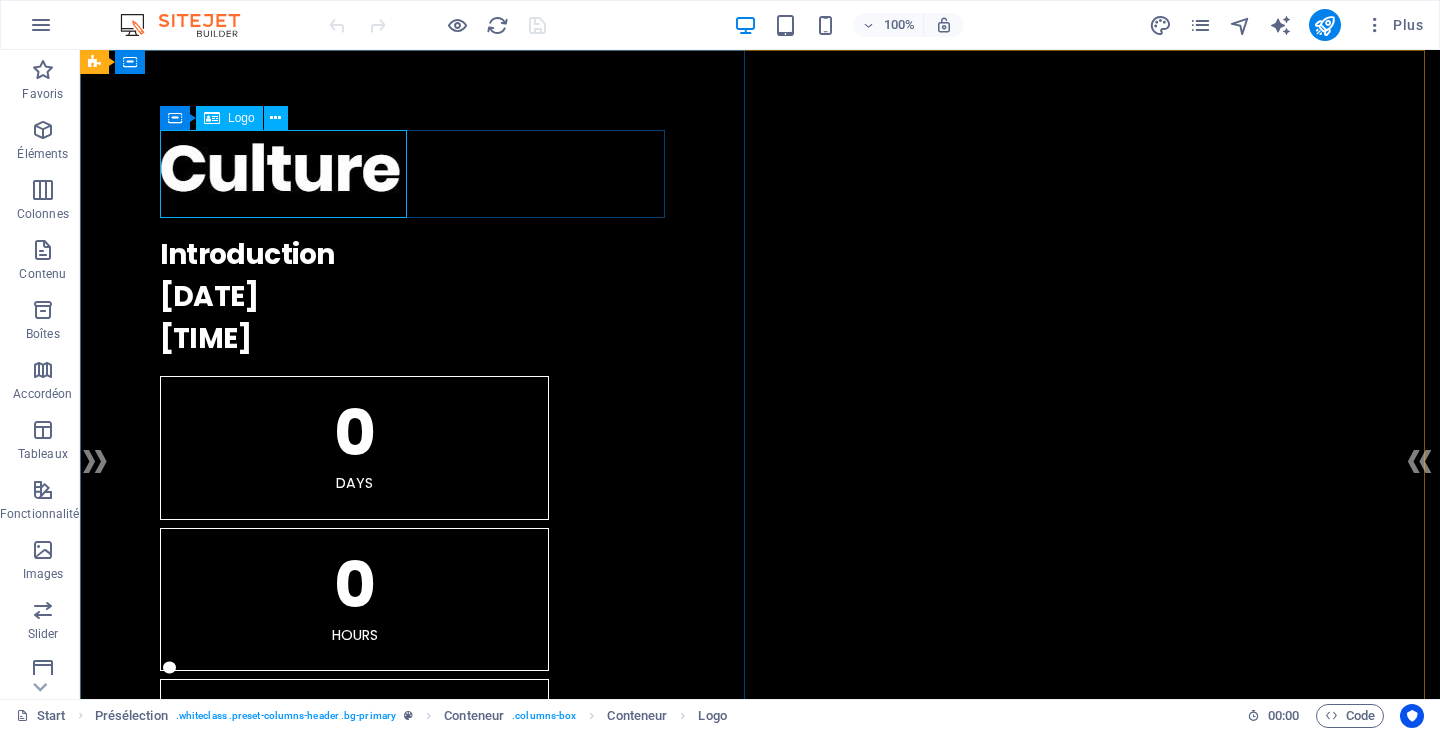 click on "Logo" at bounding box center (241, 118) 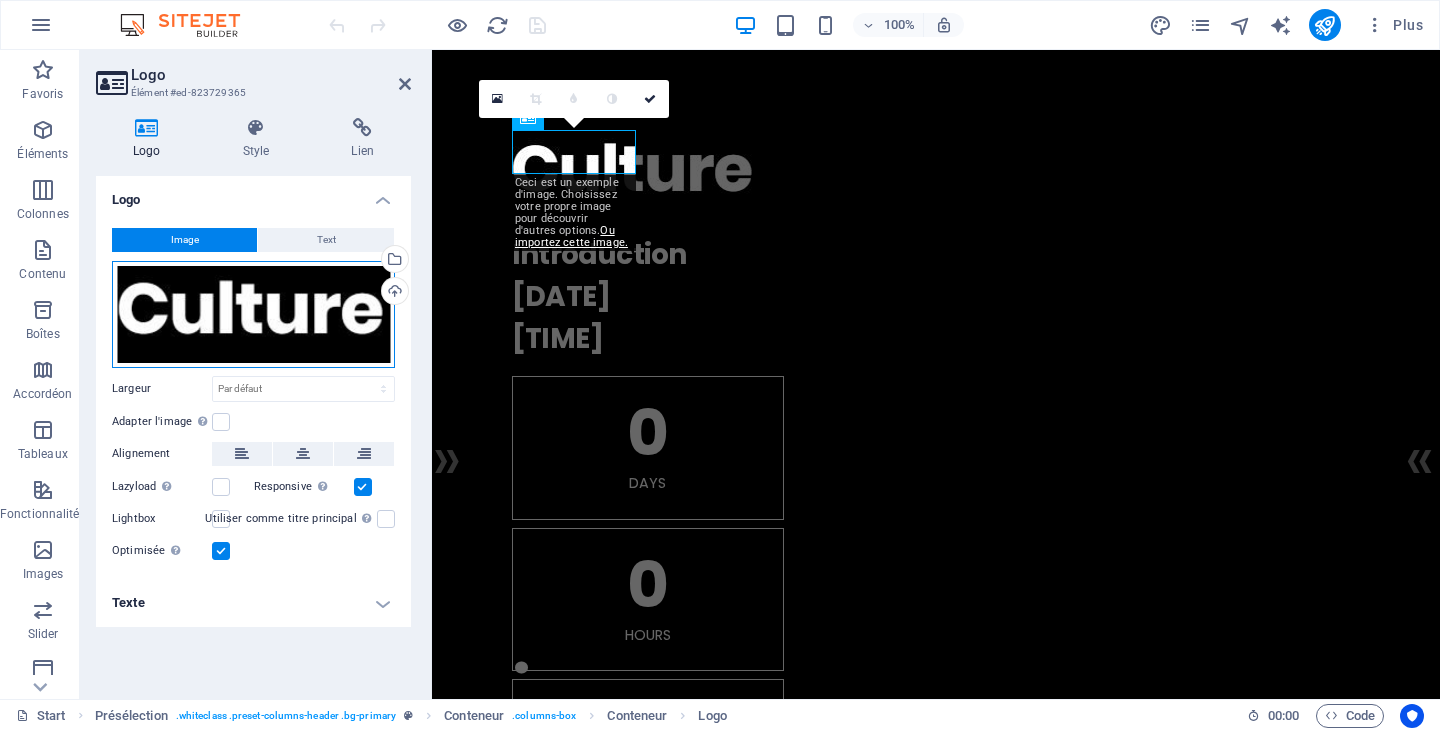 click on "Glissez les fichiers ici, cliquez pour choisir les fichiers ou  sélectionnez les fichiers depuis Fichiers ou depuis notre stock gratuit de photos et de vidéos" at bounding box center (253, 314) 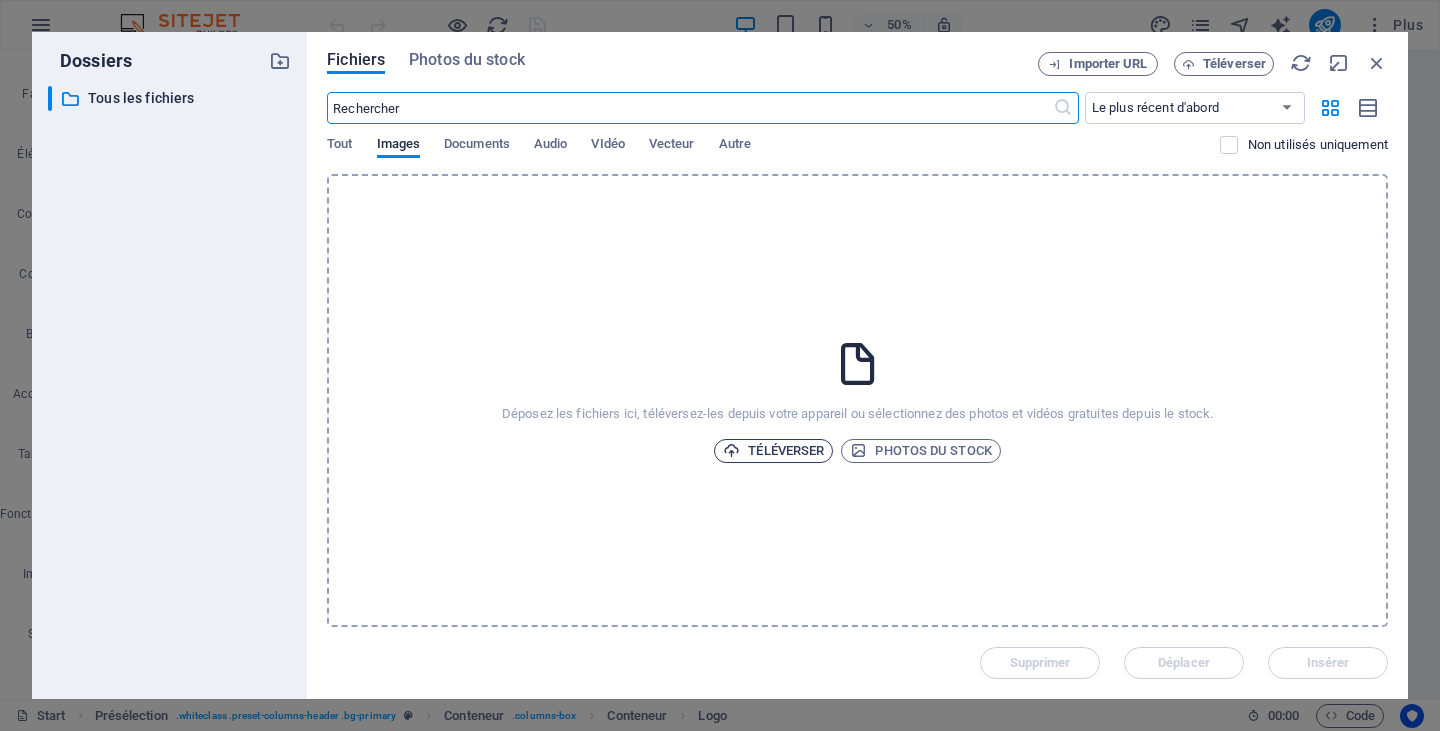 click on "Téléverser" at bounding box center [773, 451] 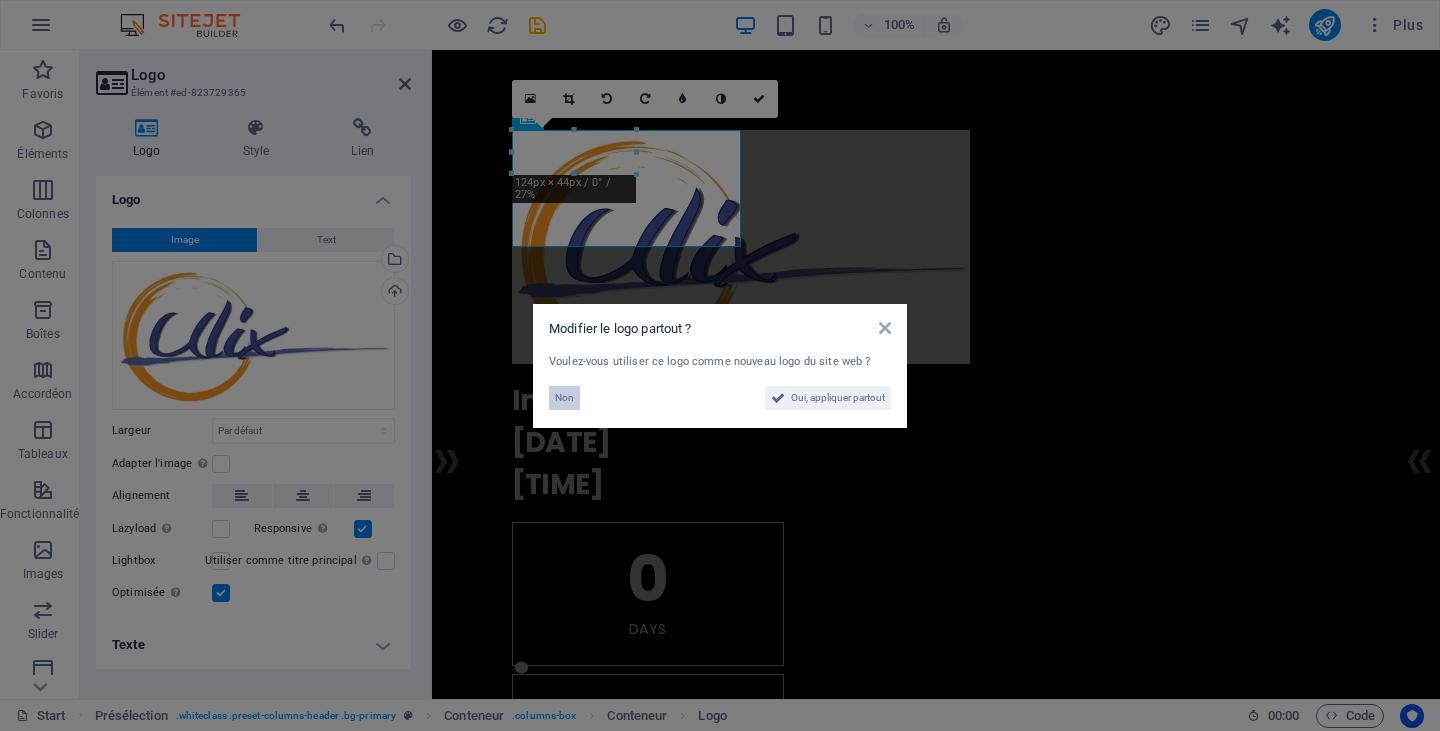 click on "Non" at bounding box center (564, 398) 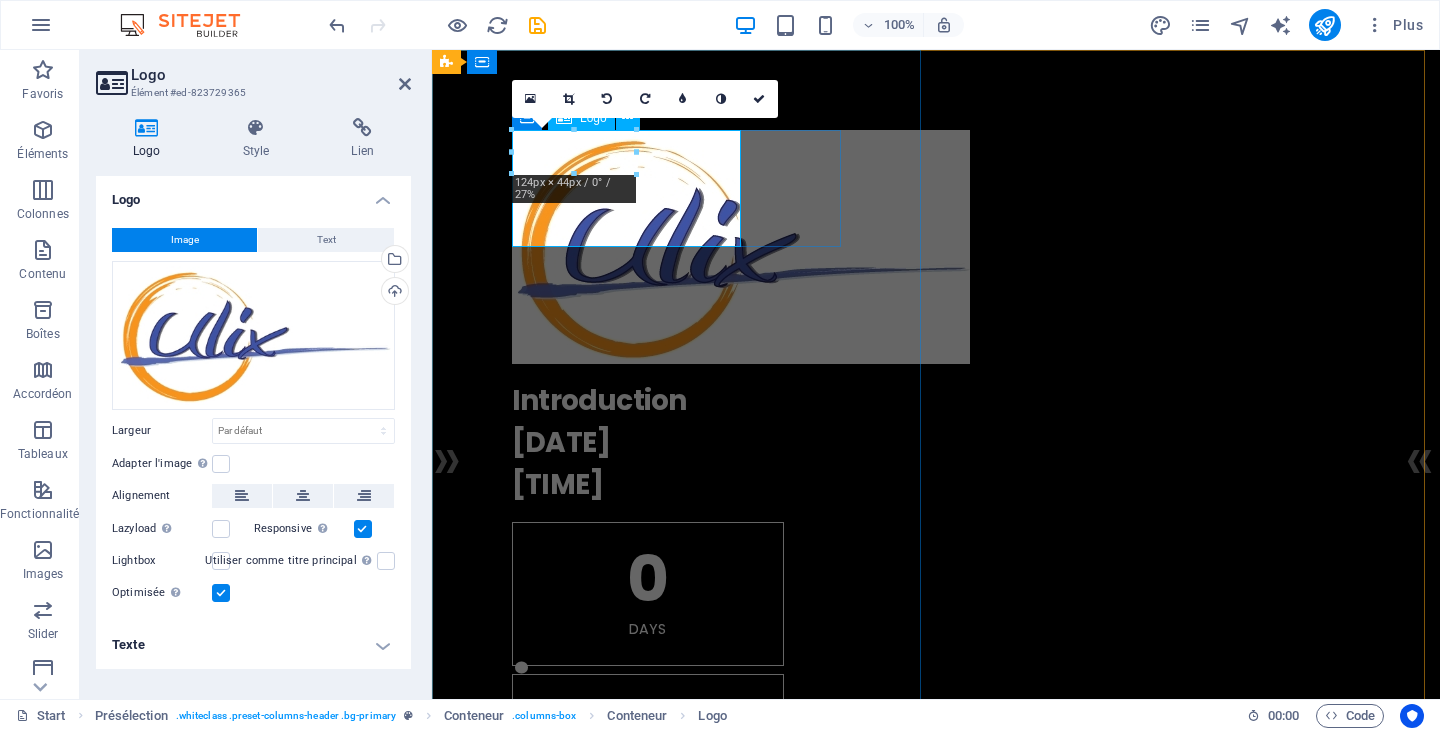 click at bounding box center (936, 247) 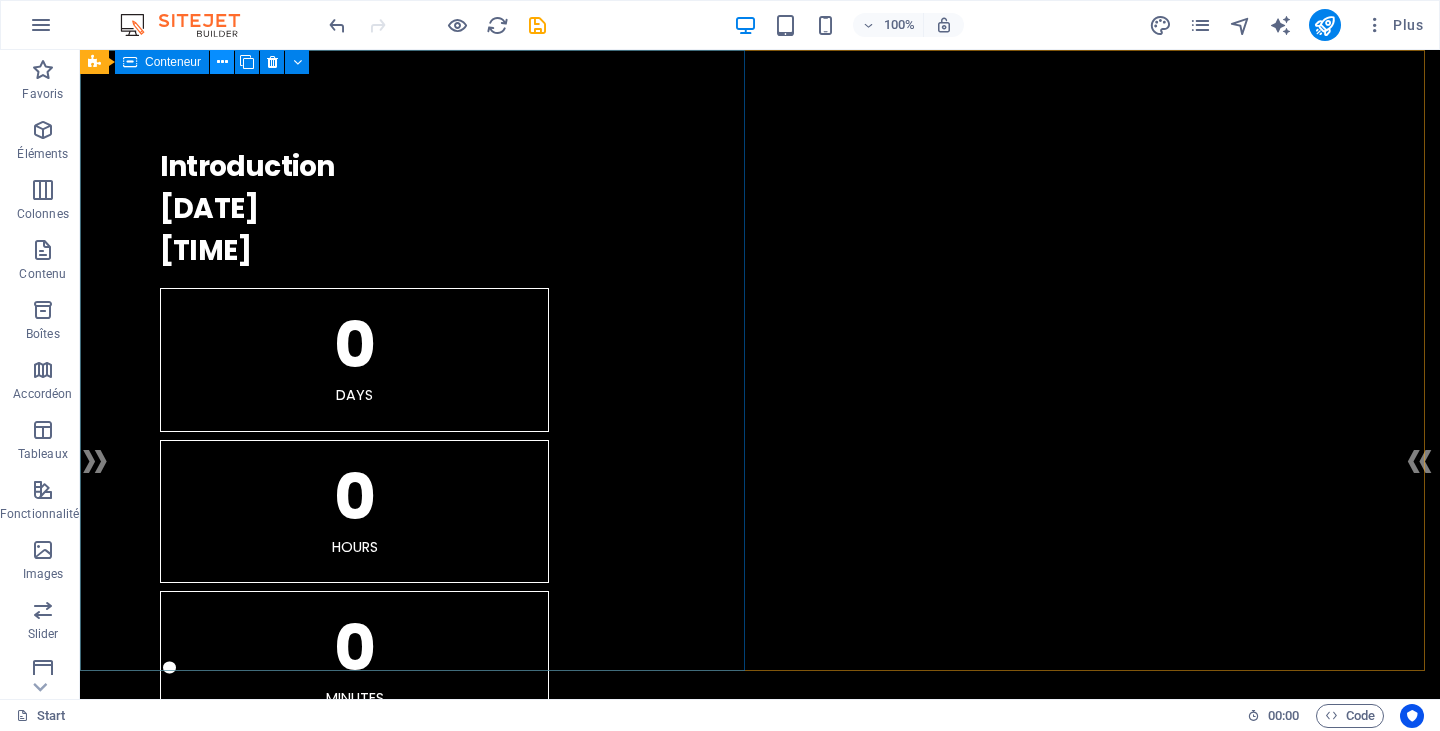 click at bounding box center [222, 62] 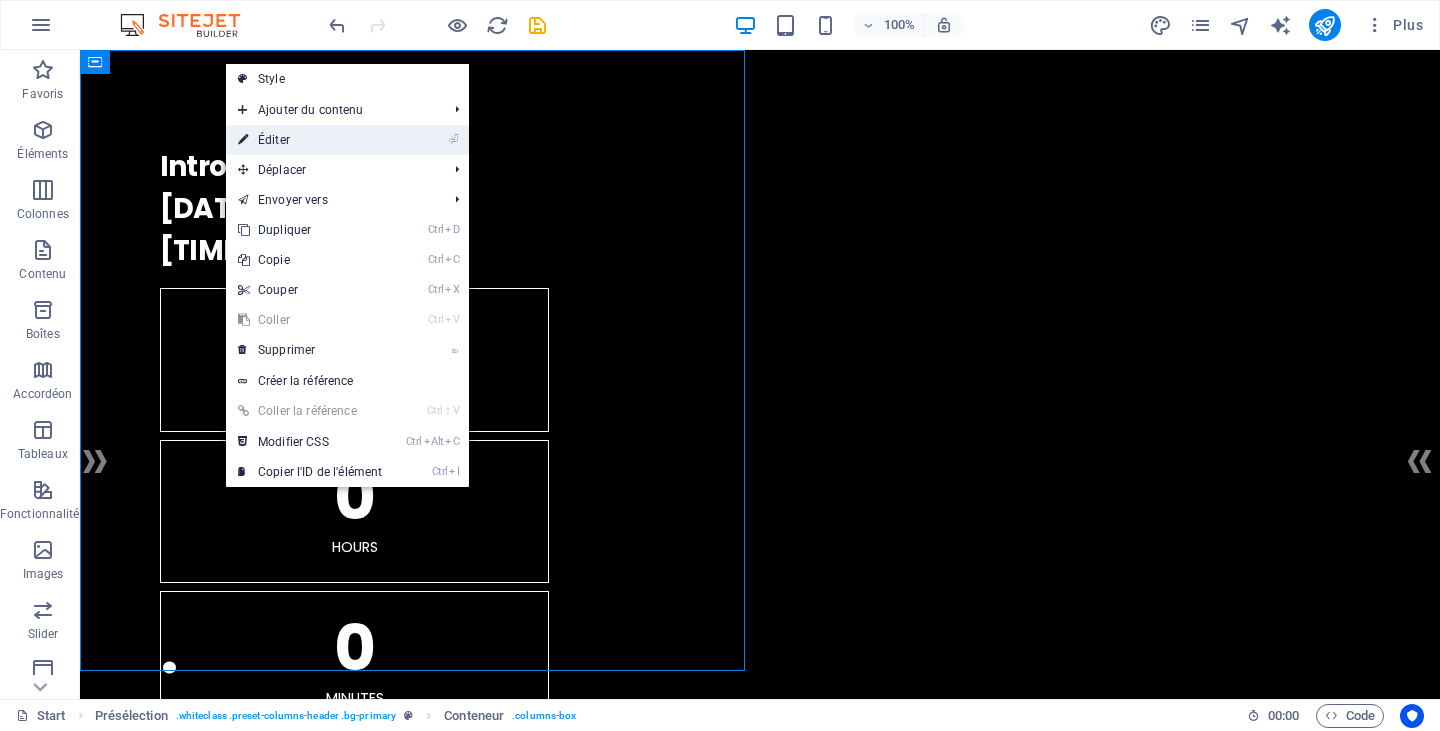 click on "⏎  Éditer" at bounding box center (310, 140) 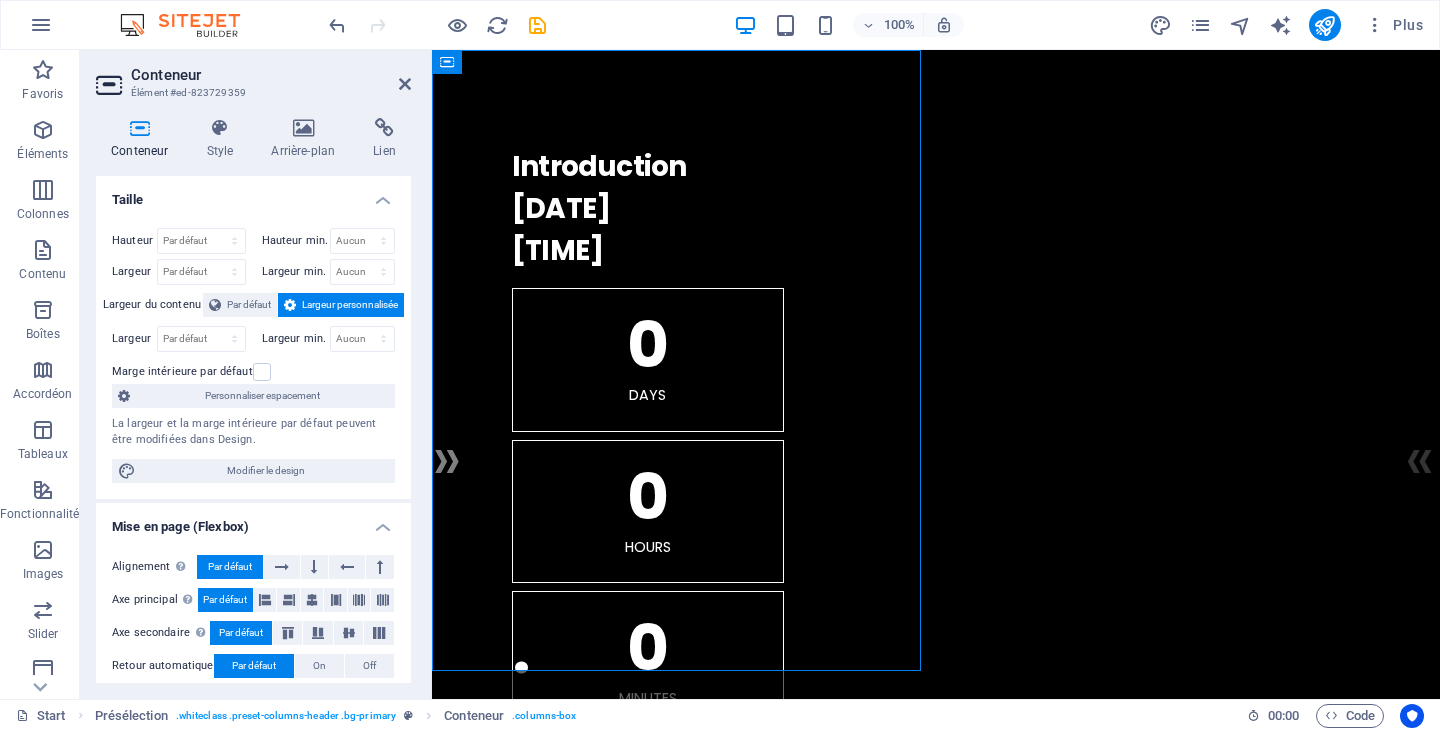 click at bounding box center (936, 1291) 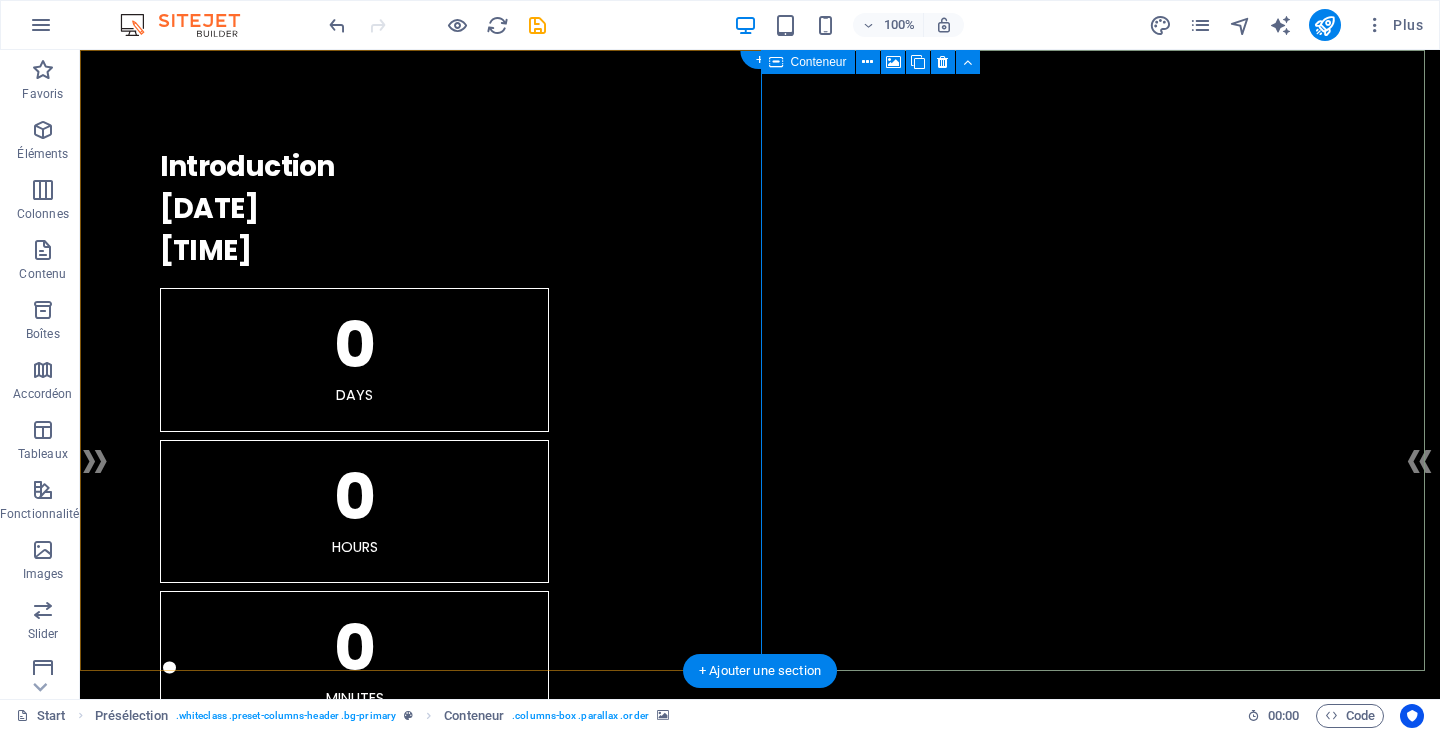 click on "Coller le presse-papiers" at bounding box center (834, 1710) 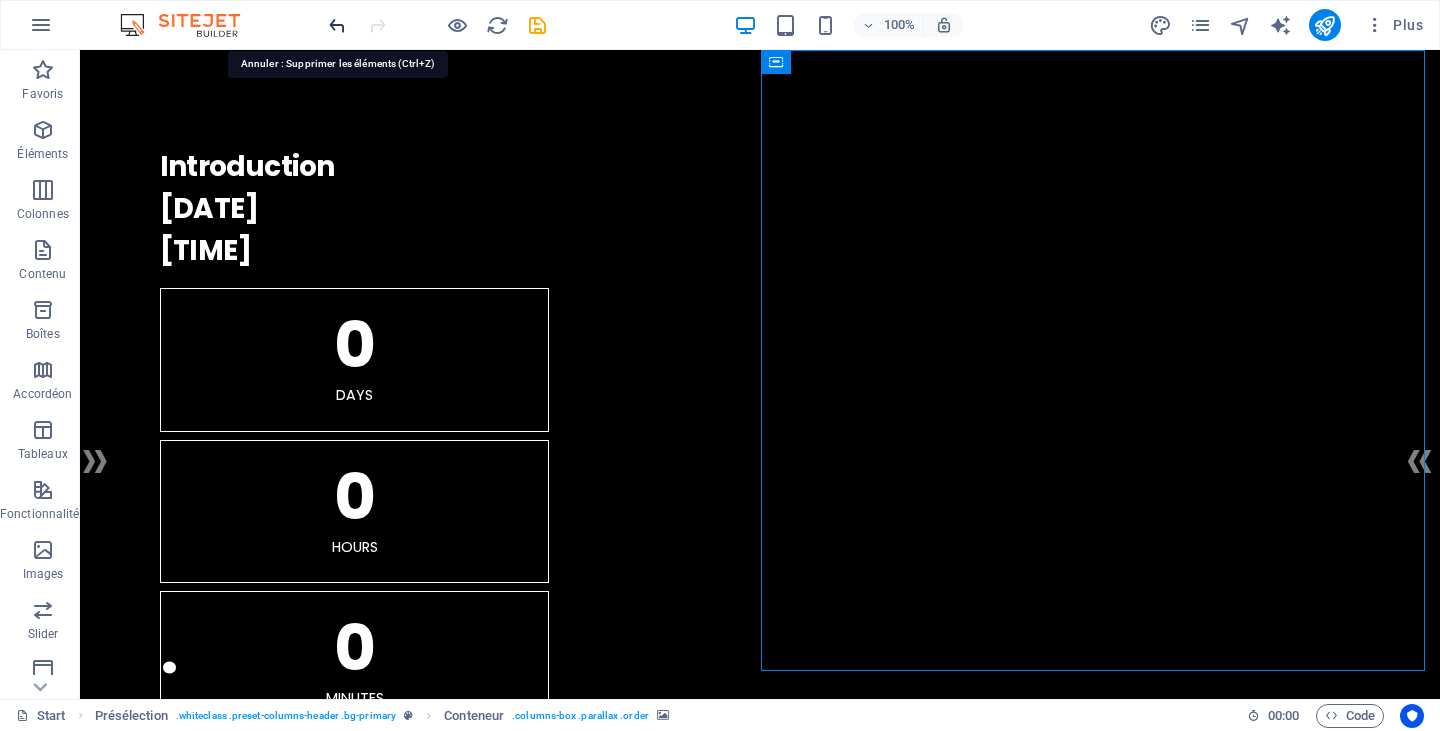 click at bounding box center [337, 25] 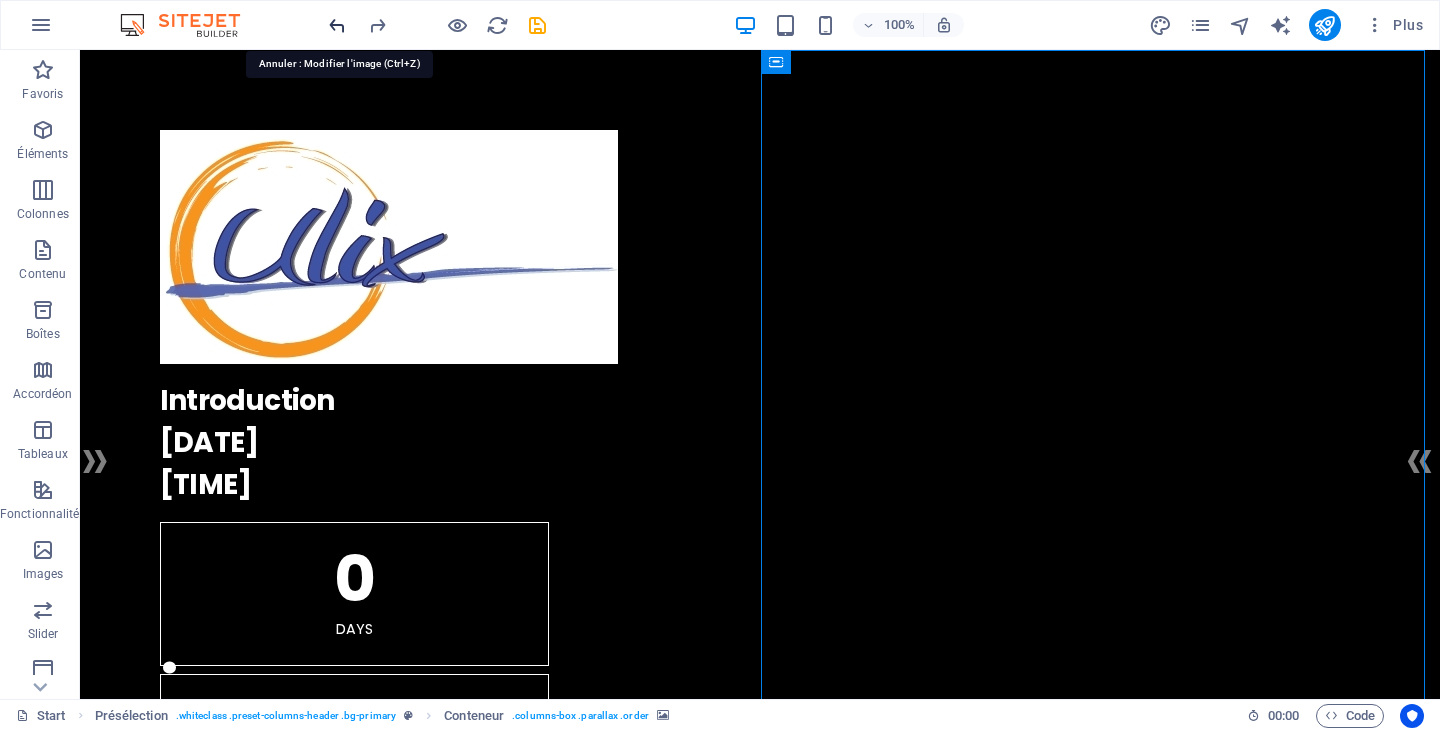 click at bounding box center [337, 25] 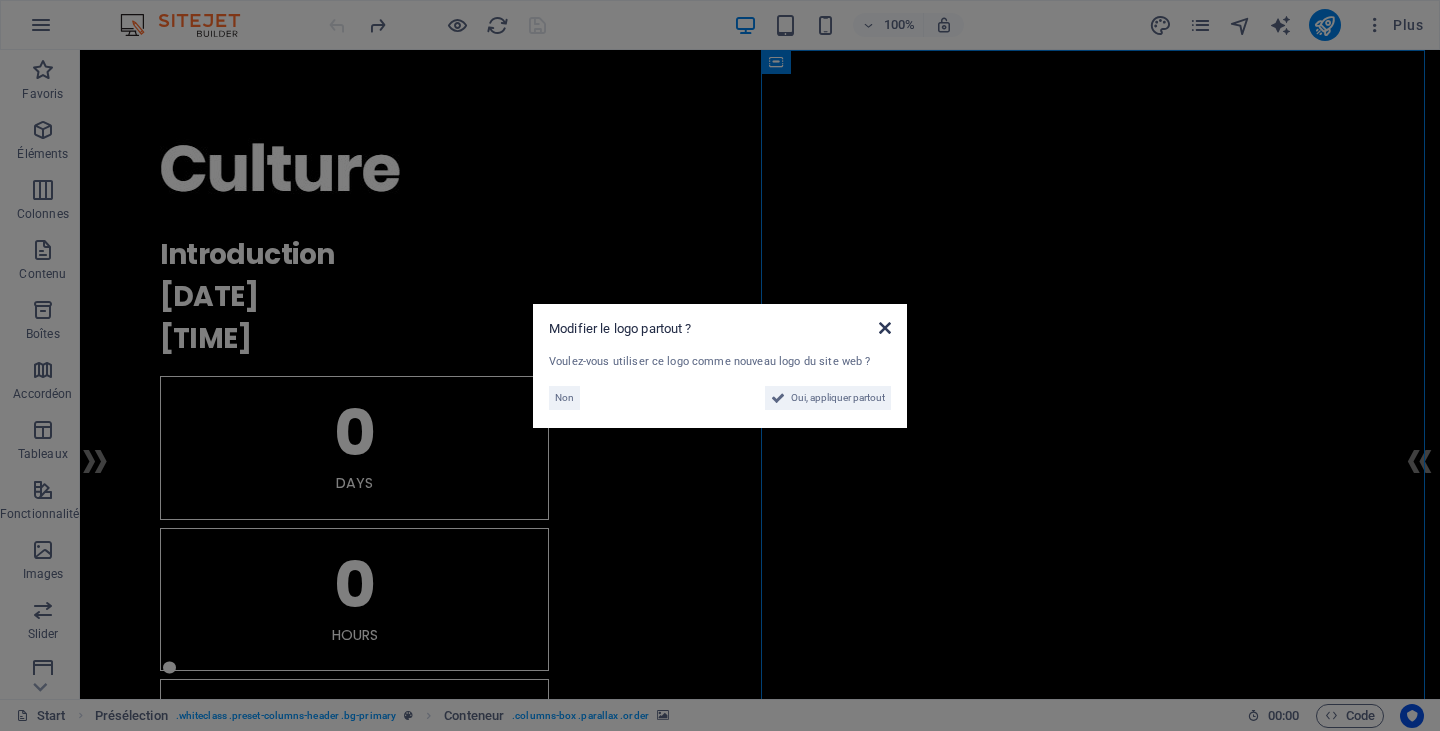 click at bounding box center (885, 328) 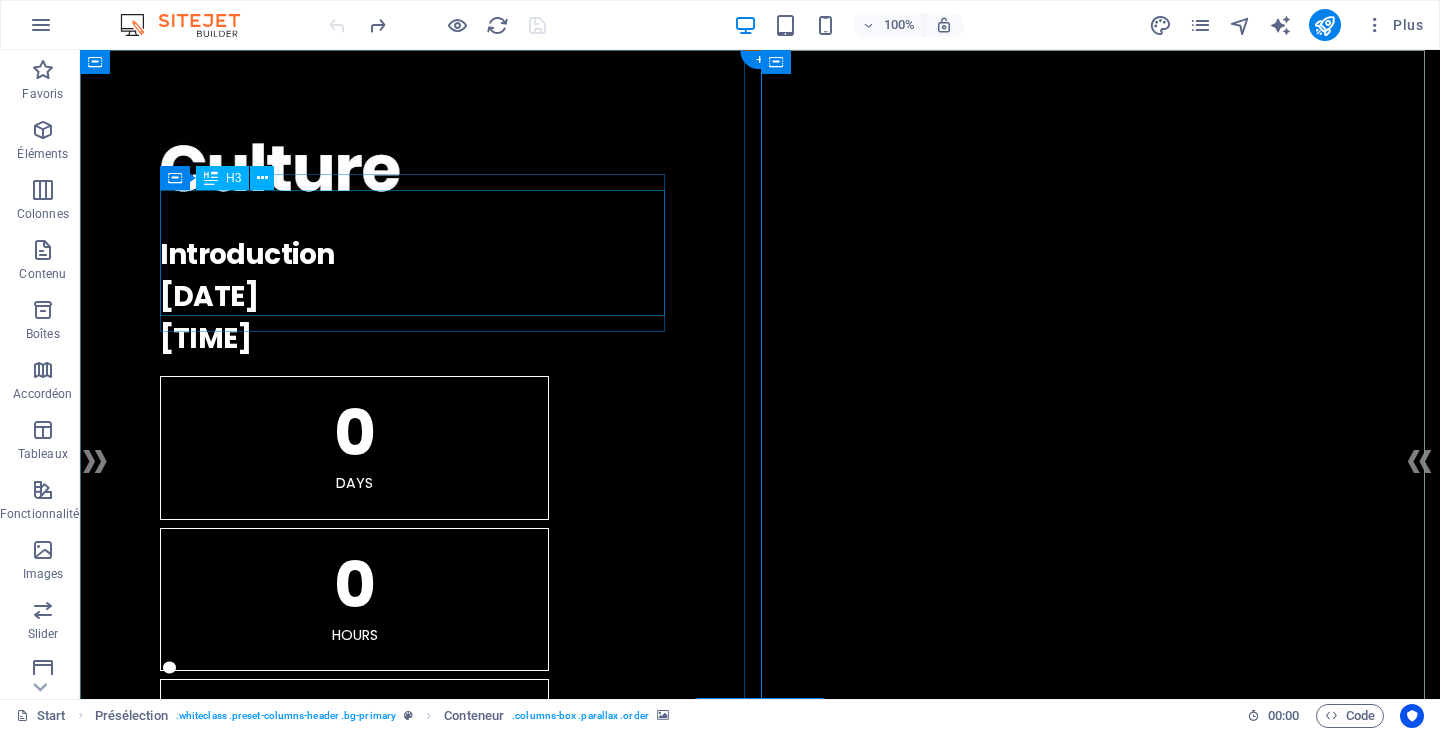 click on "Introduction [DATE] [TIME]" at bounding box center [760, 297] 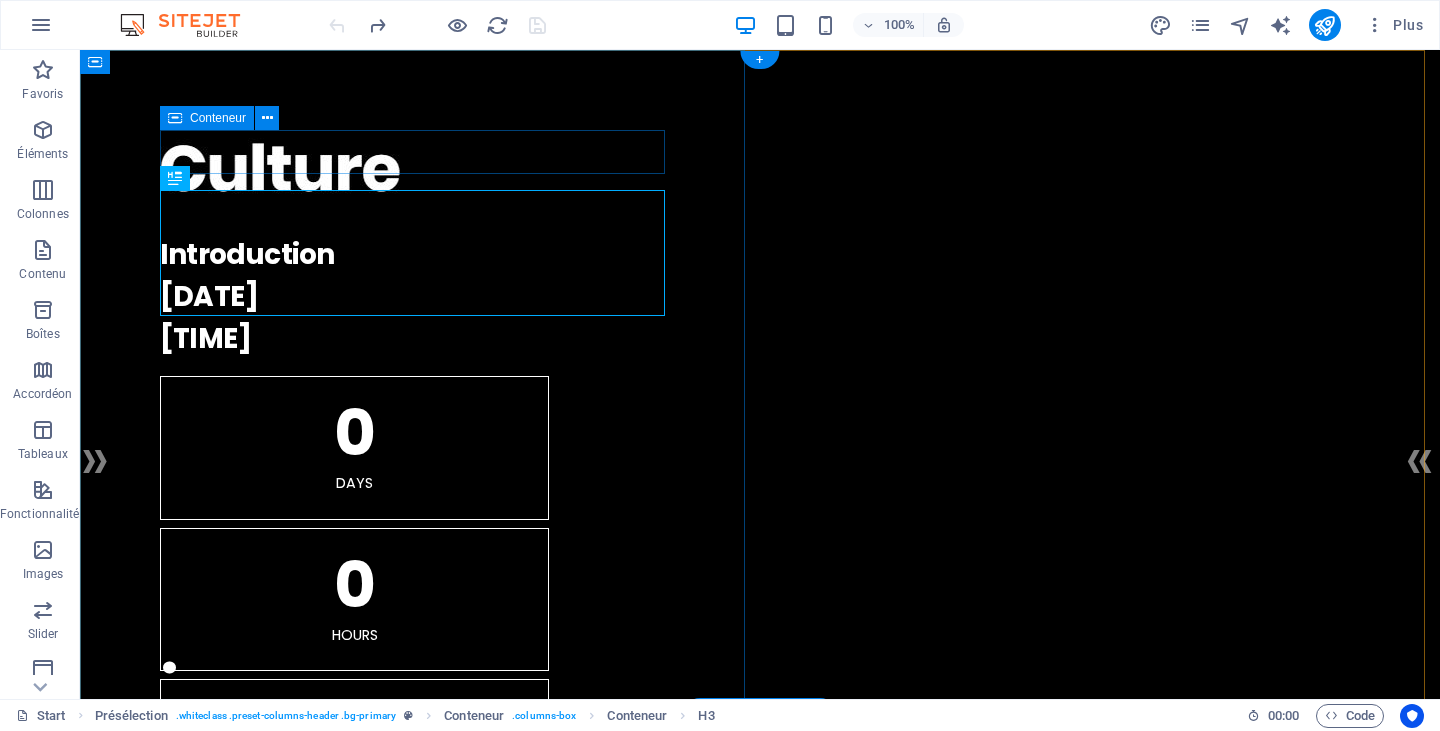 click on "." at bounding box center (760, 174) 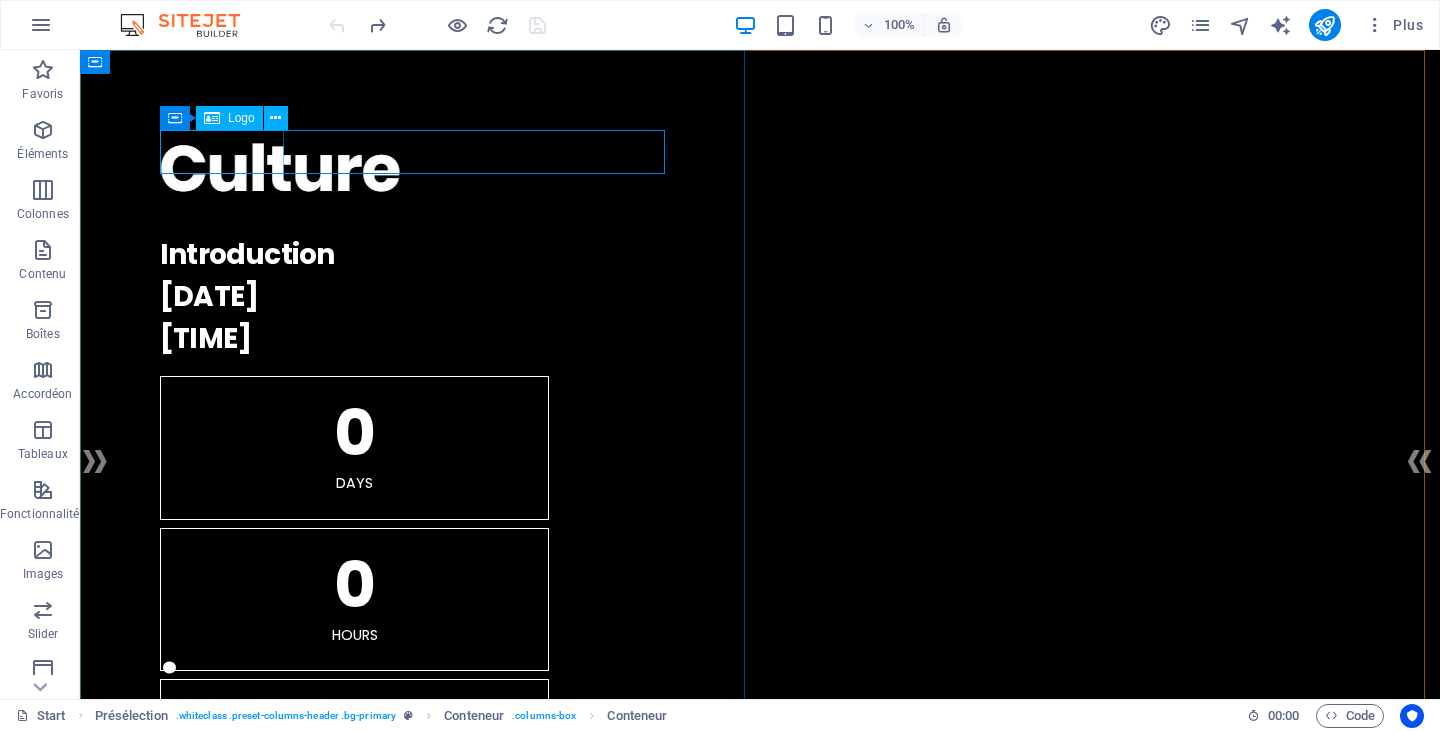 click on "Logo" at bounding box center [229, 118] 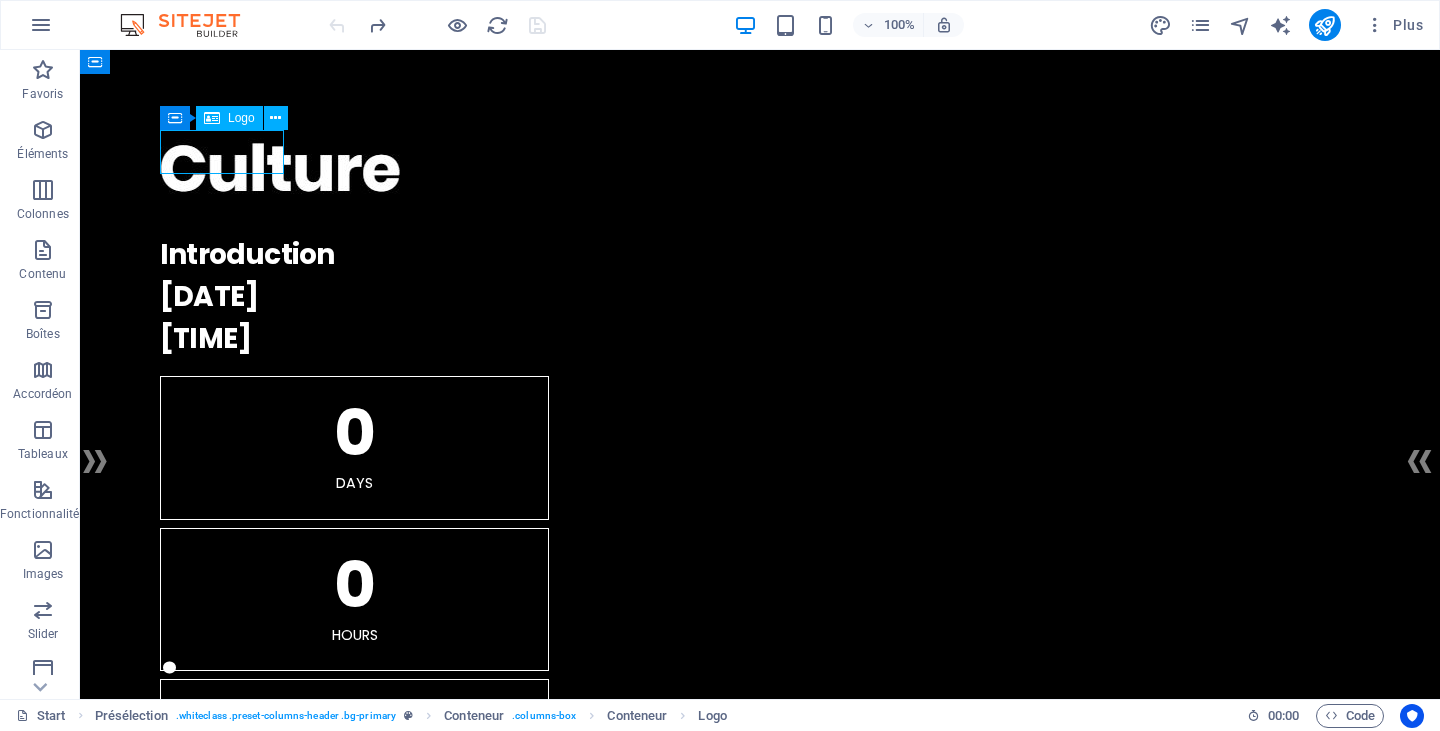 click on "Logo" at bounding box center [241, 118] 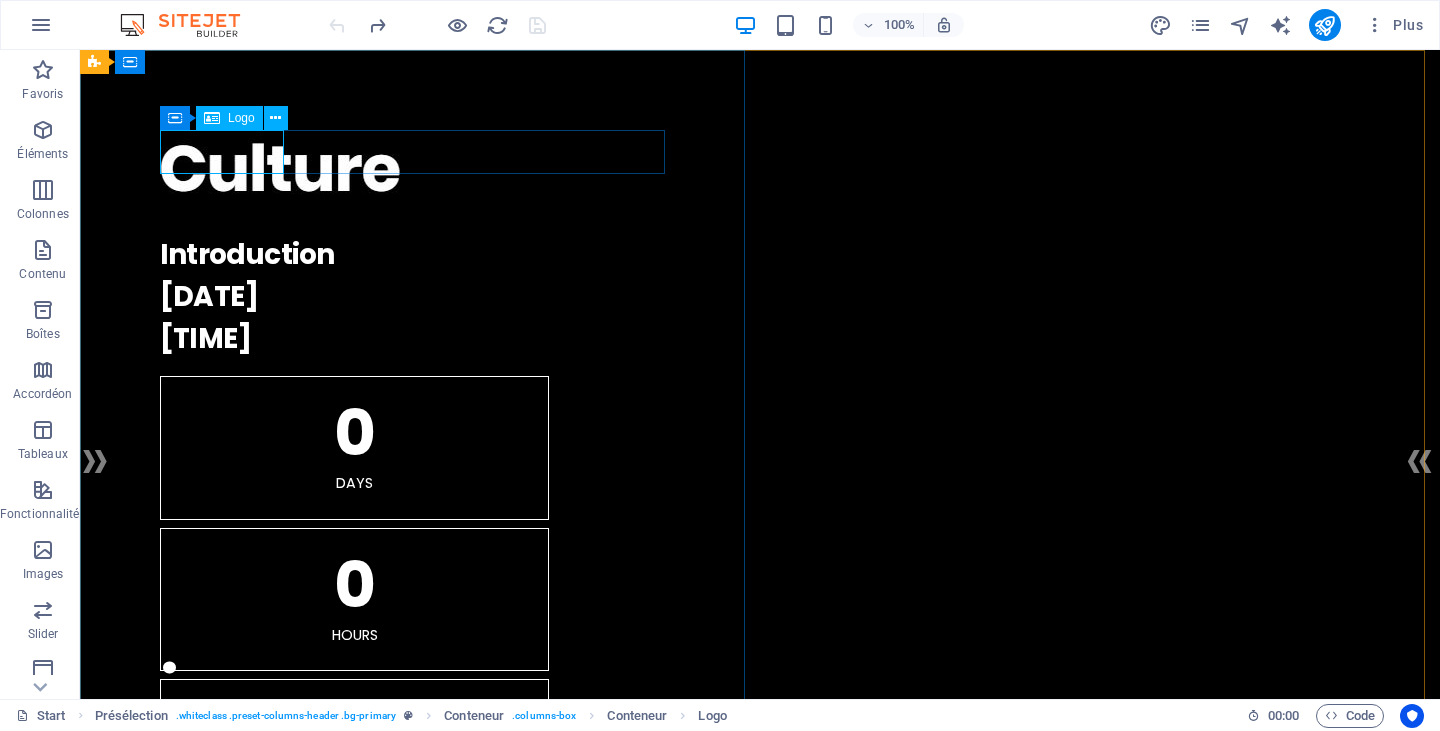 click on "Logo" at bounding box center [241, 118] 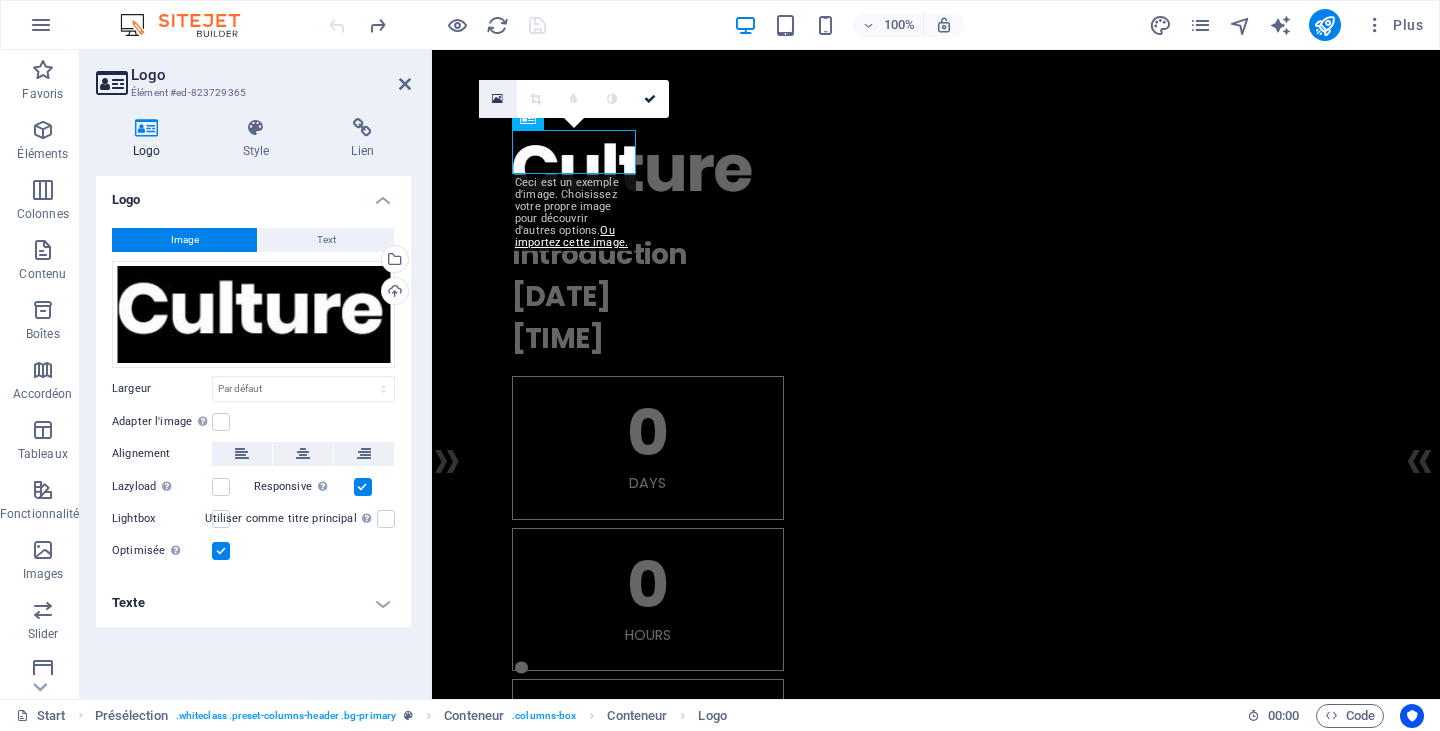 click at bounding box center [497, 99] 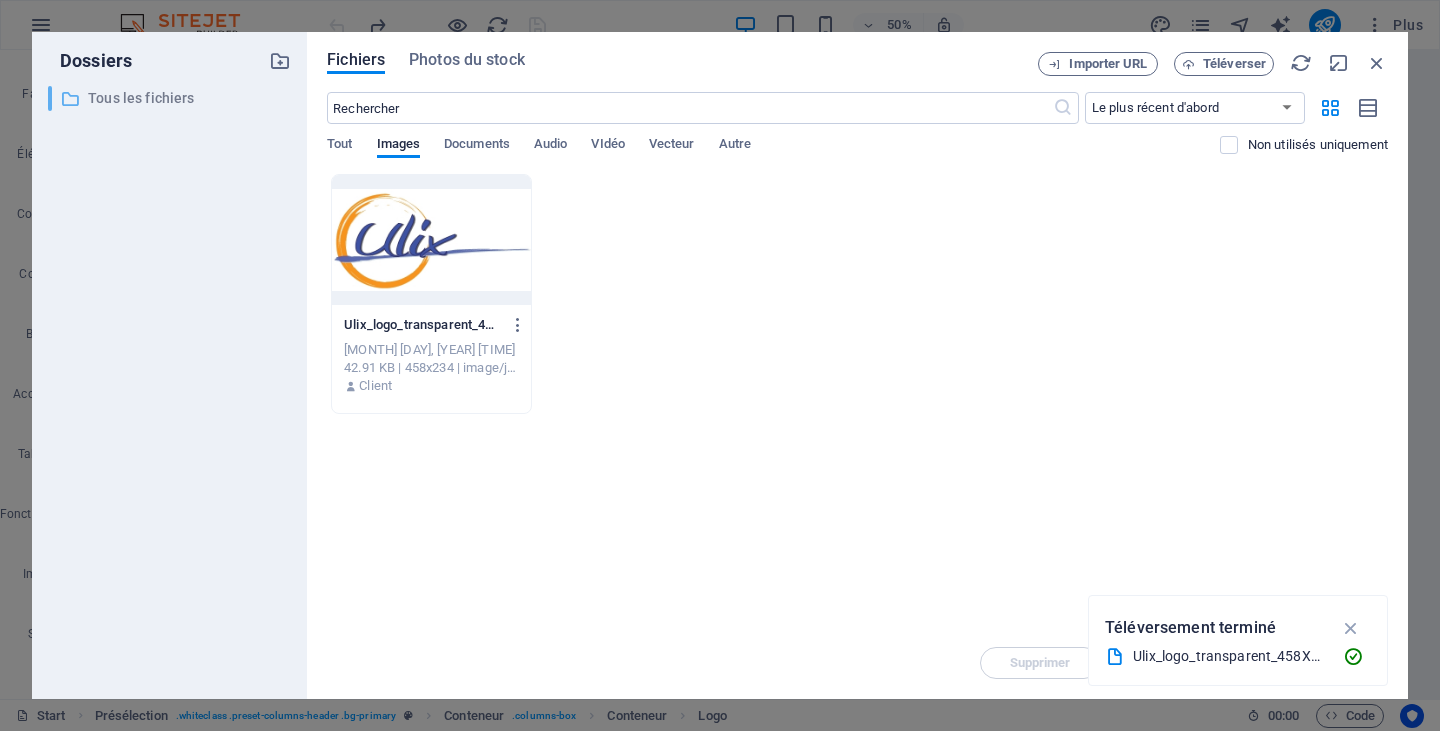 click on "Tous les fichiers" at bounding box center [171, 98] 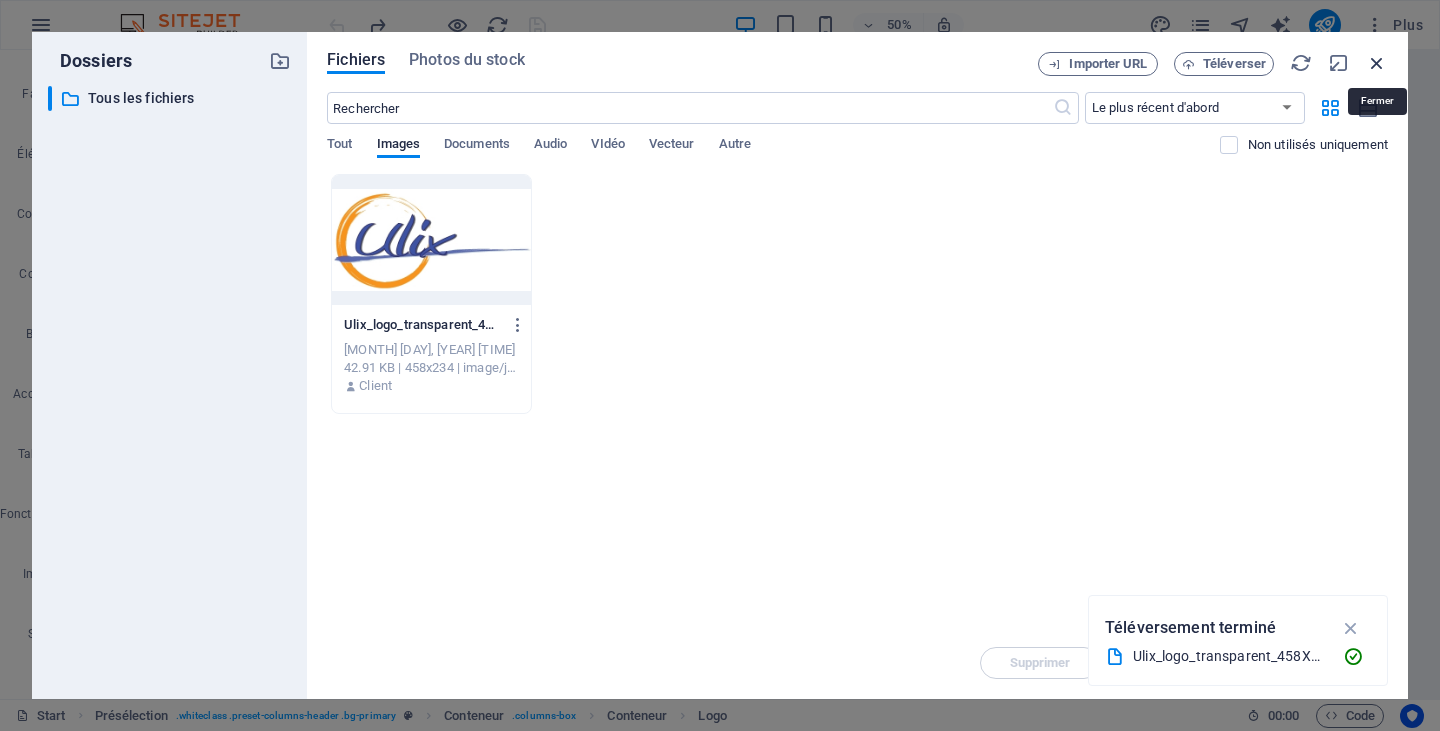 click at bounding box center (1377, 63) 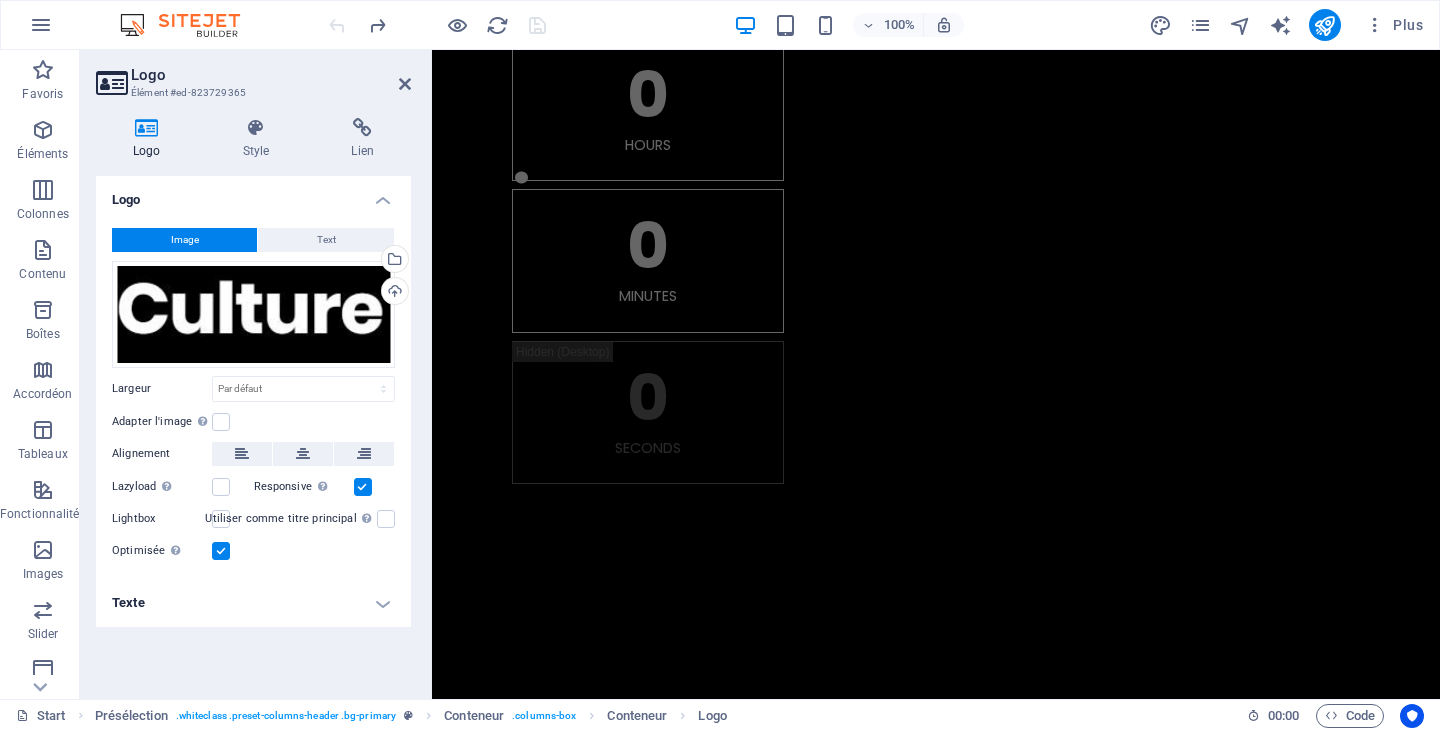 scroll, scrollTop: 433, scrollLeft: 0, axis: vertical 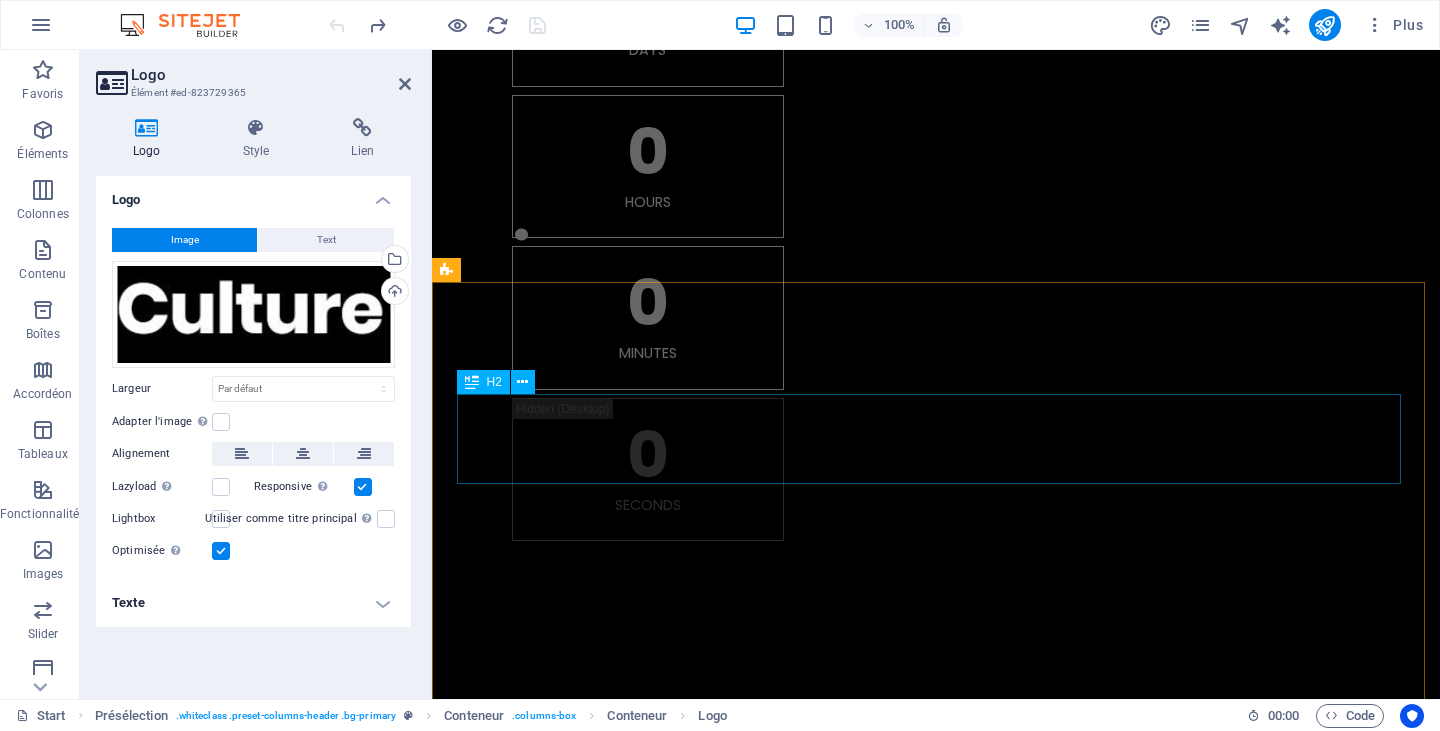 click on "New Introduction." at bounding box center [936, 1585] 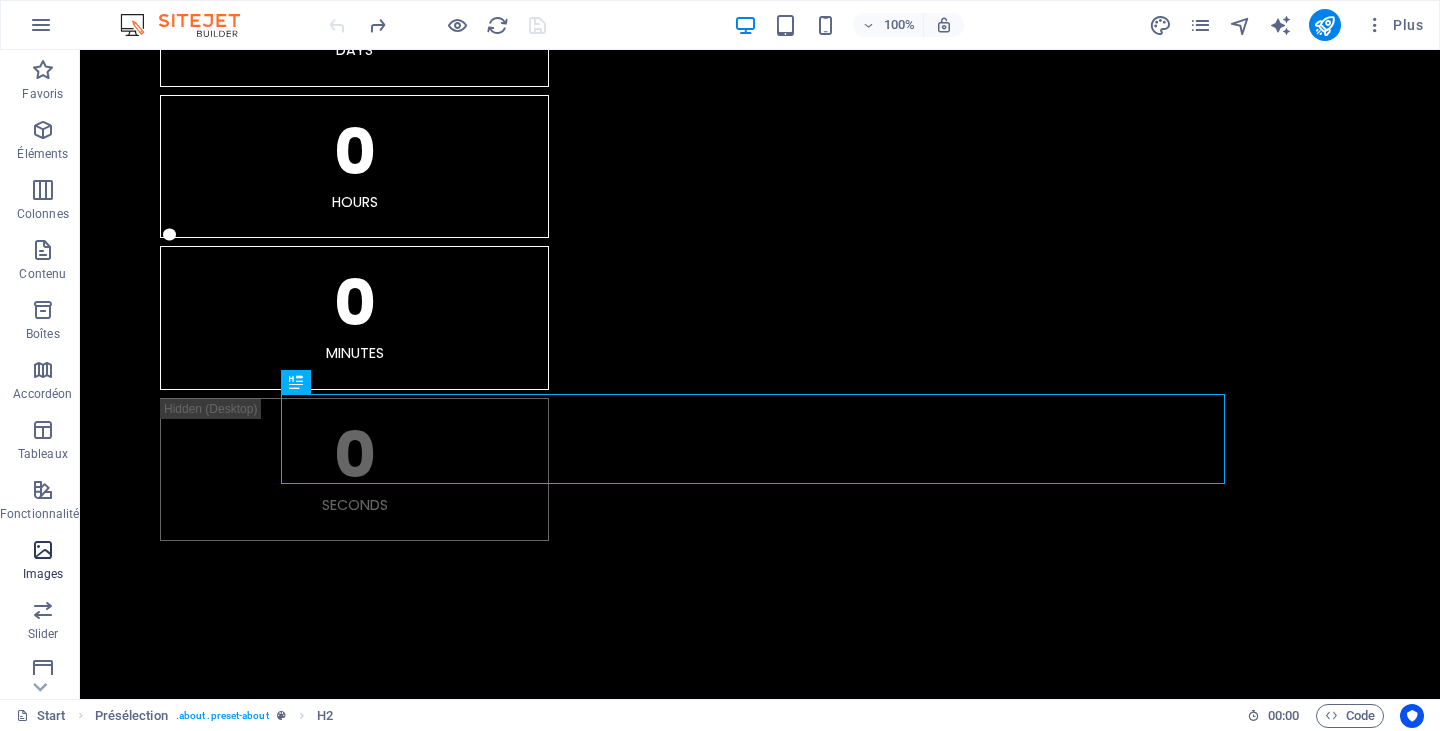 click at bounding box center [43, 550] 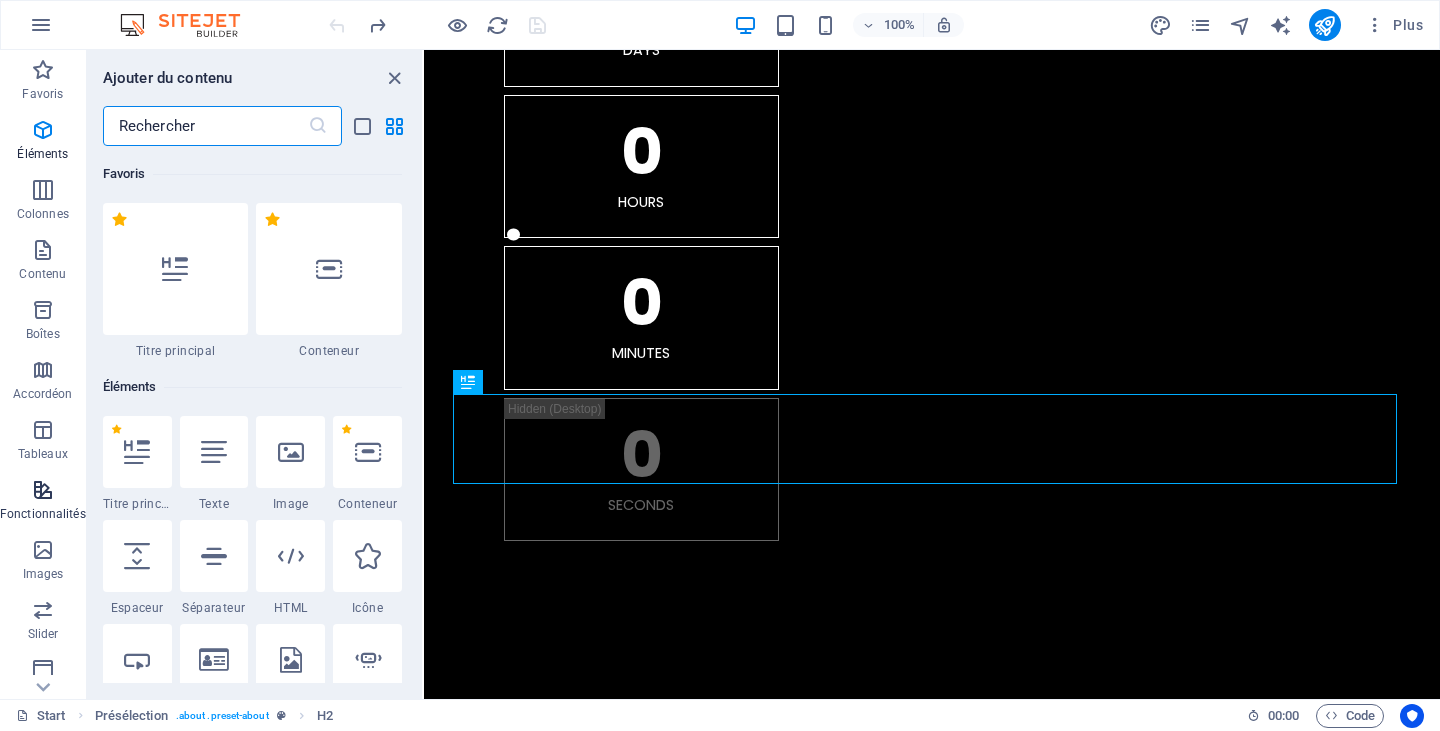 scroll, scrollTop: 10140, scrollLeft: 0, axis: vertical 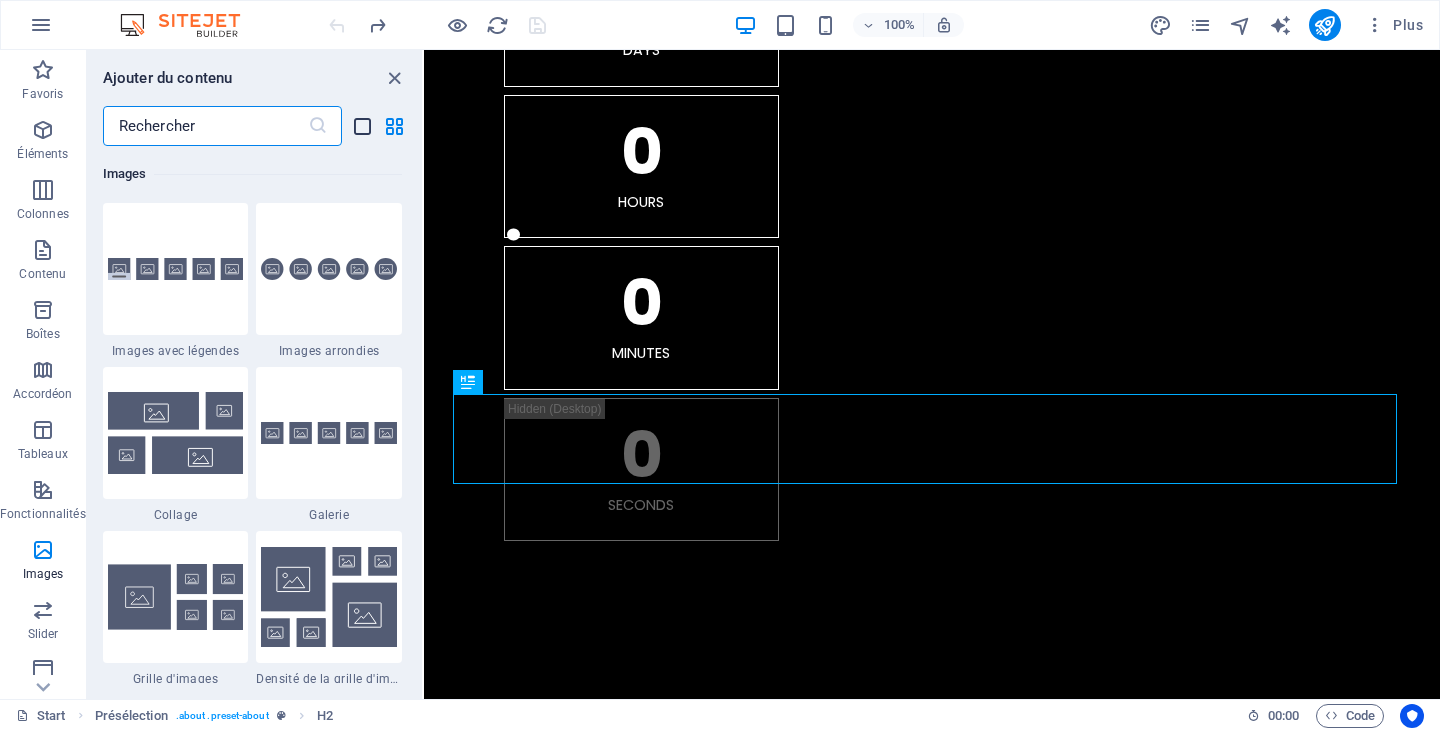 click at bounding box center [362, 126] 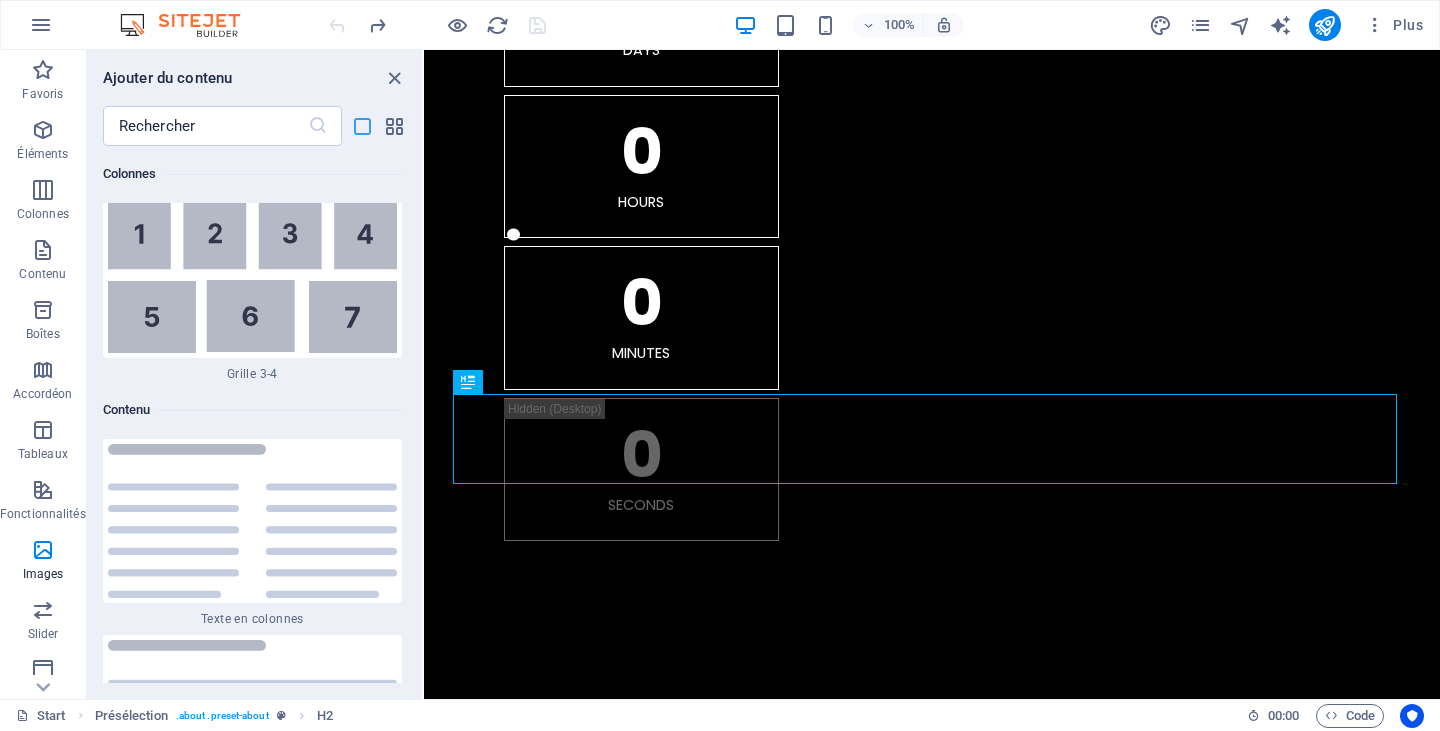 scroll, scrollTop: 23973, scrollLeft: 0, axis: vertical 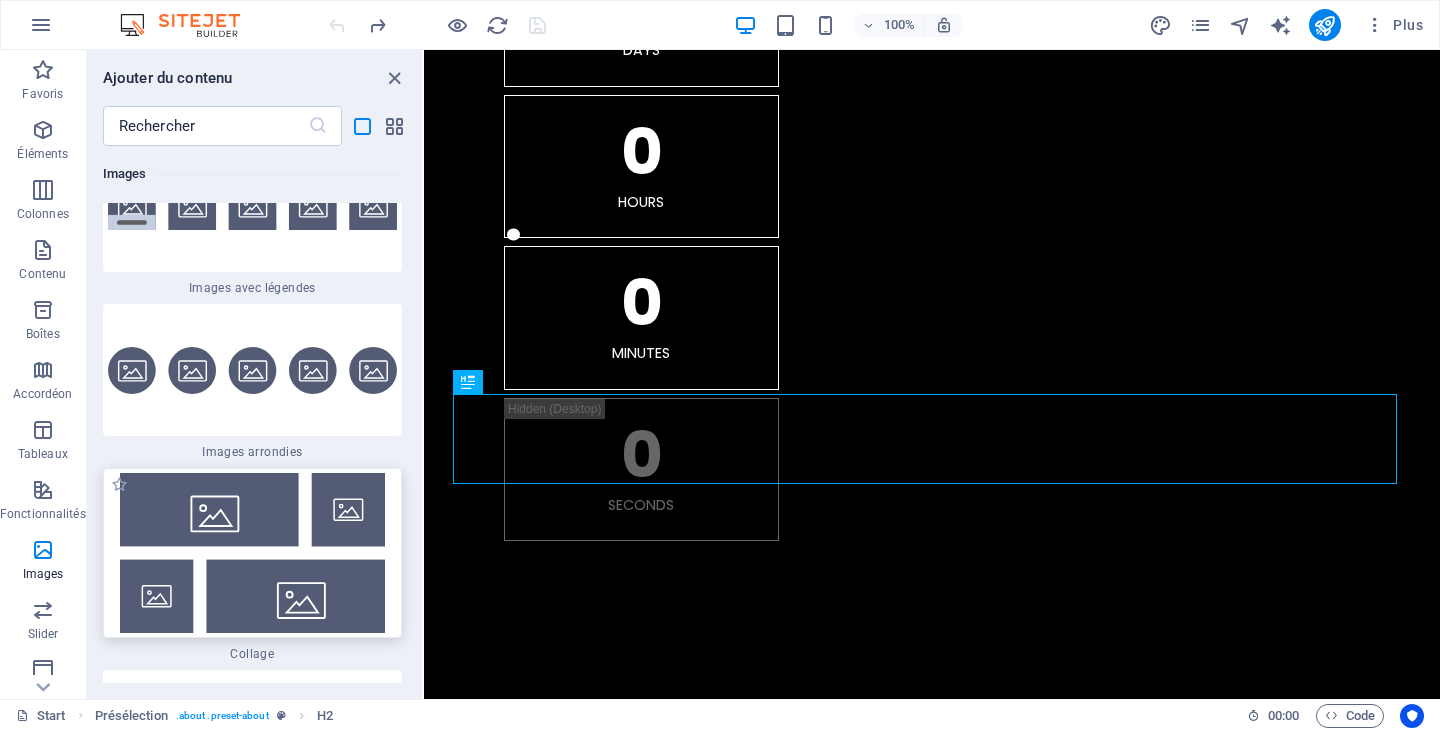 click at bounding box center (252, 553) 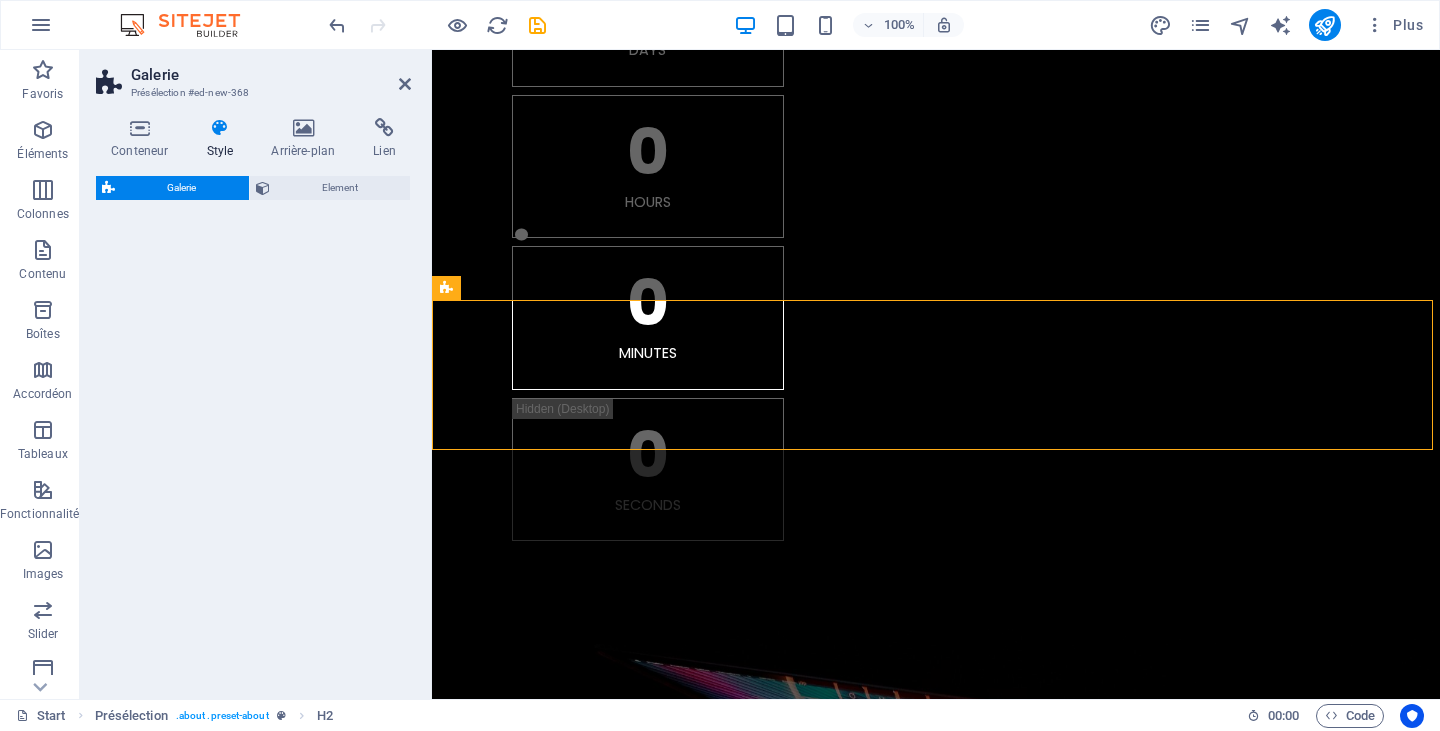 select on "rem" 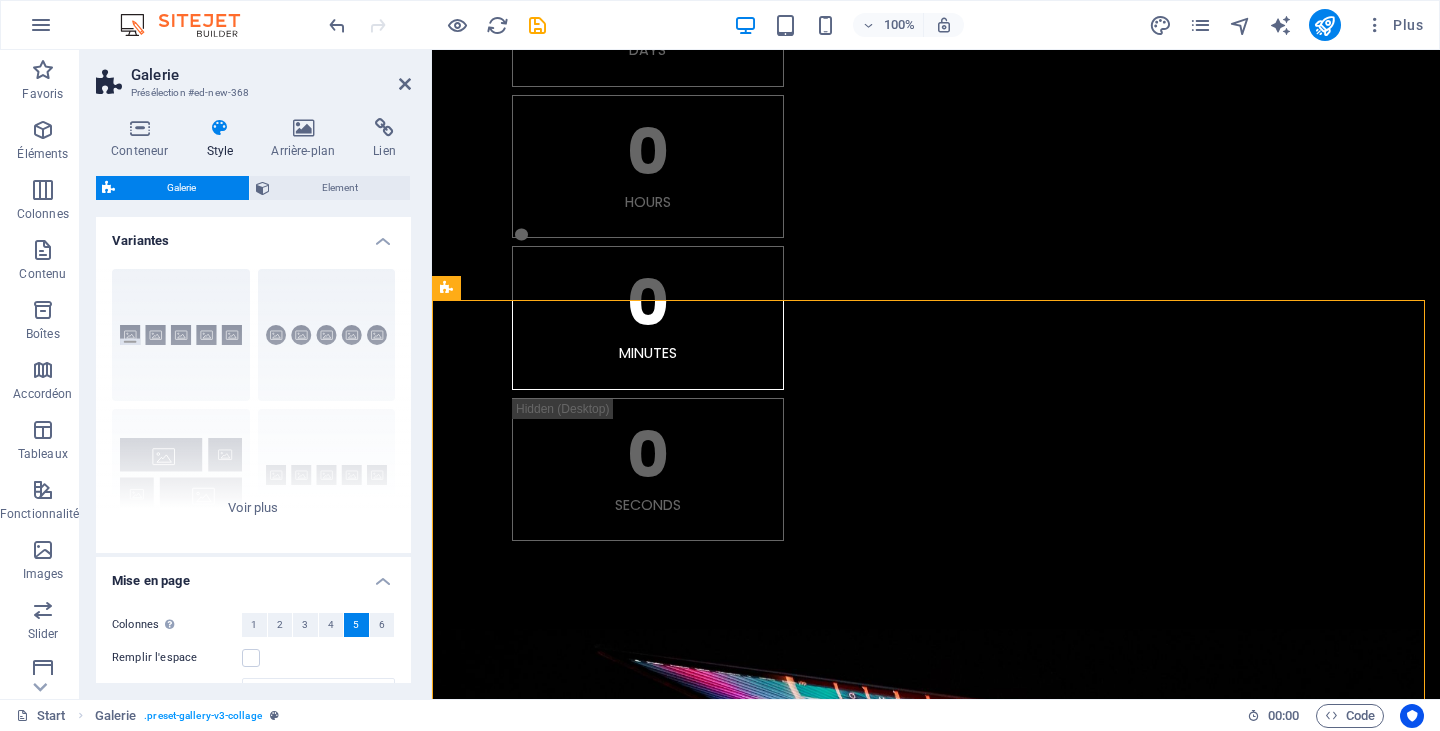 scroll, scrollTop: 1035, scrollLeft: 0, axis: vertical 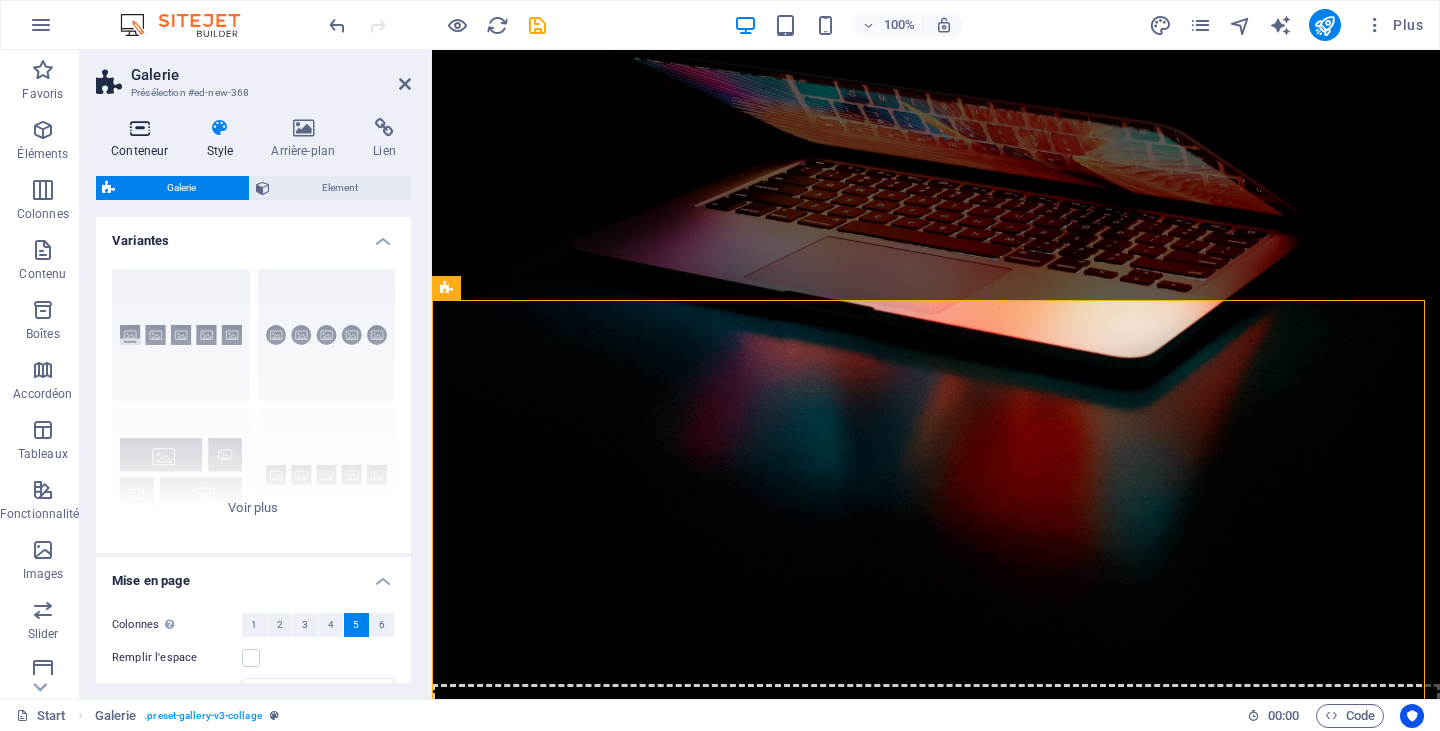 click at bounding box center [139, 128] 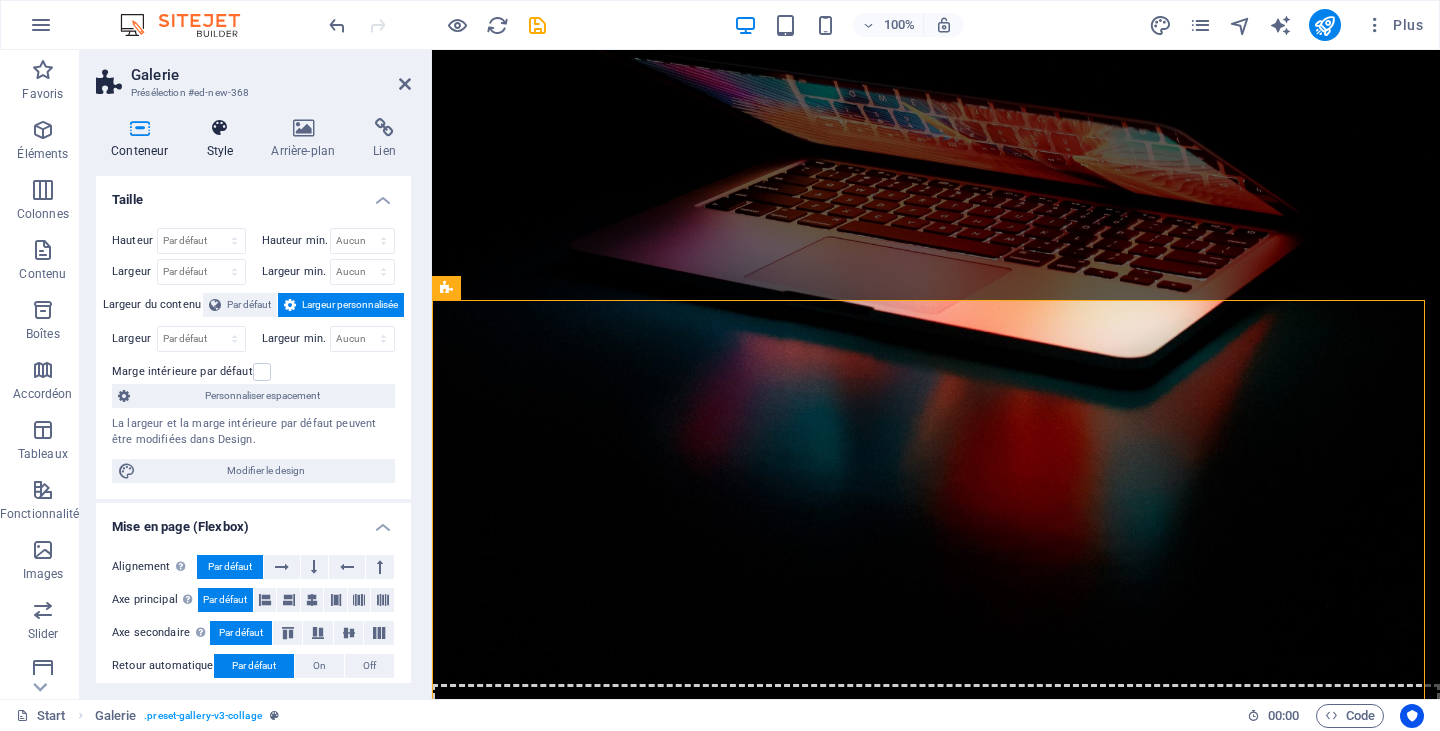 click at bounding box center [219, 128] 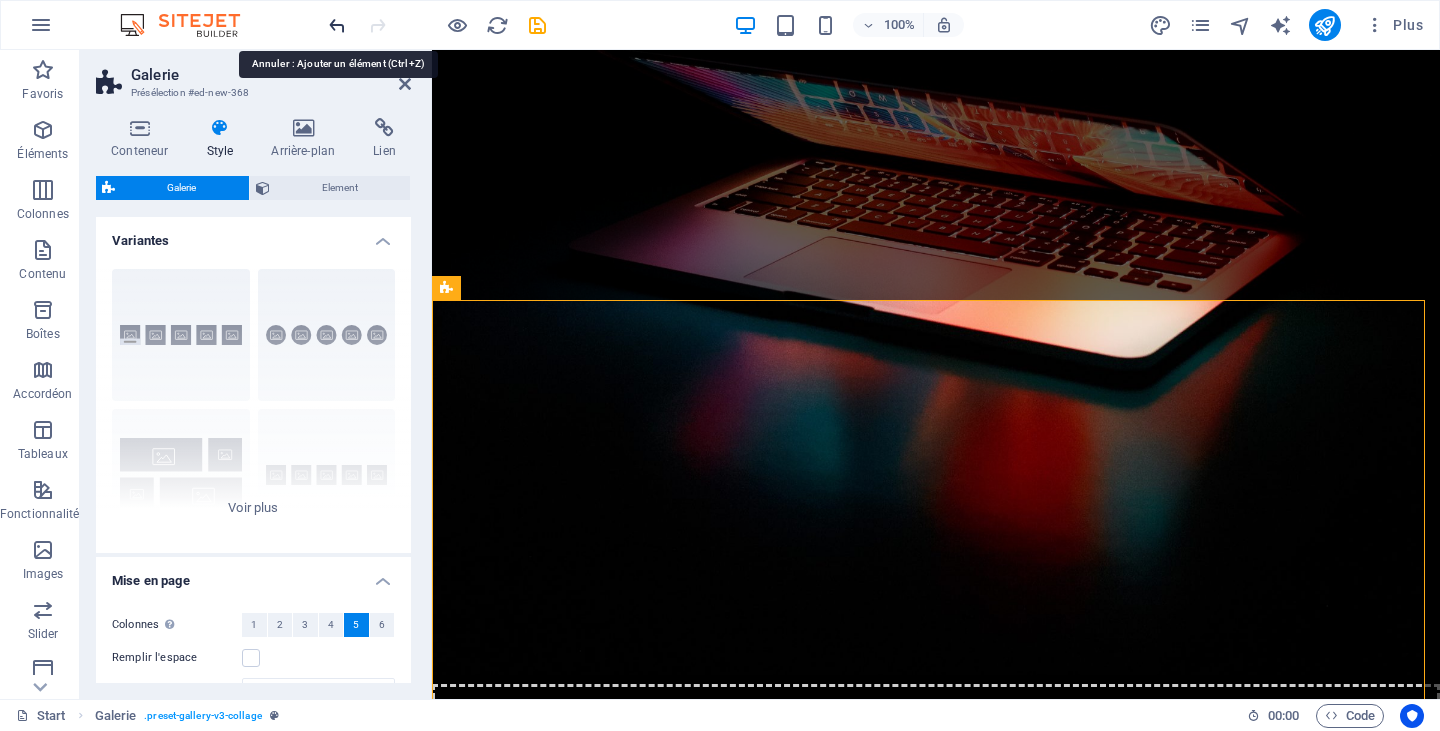 click at bounding box center (337, 25) 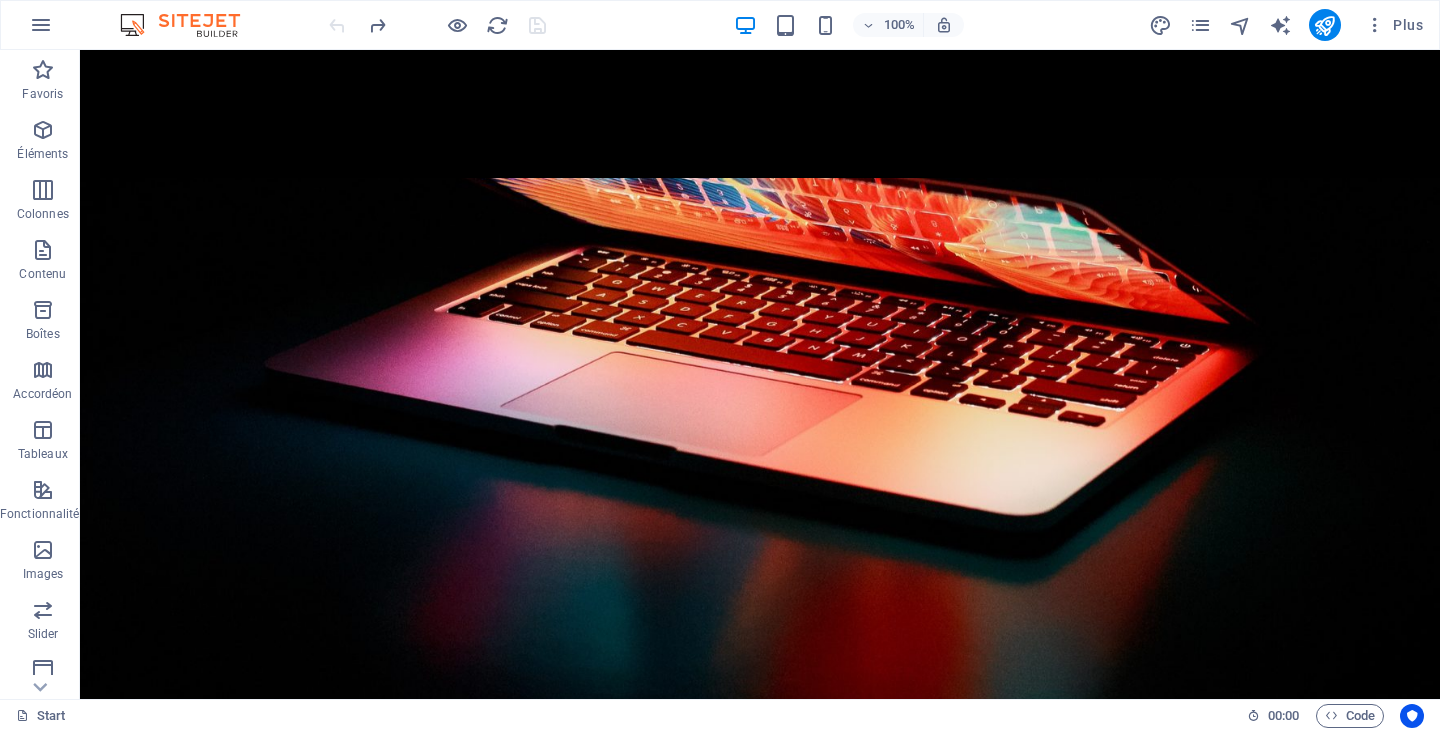 scroll, scrollTop: 0, scrollLeft: 0, axis: both 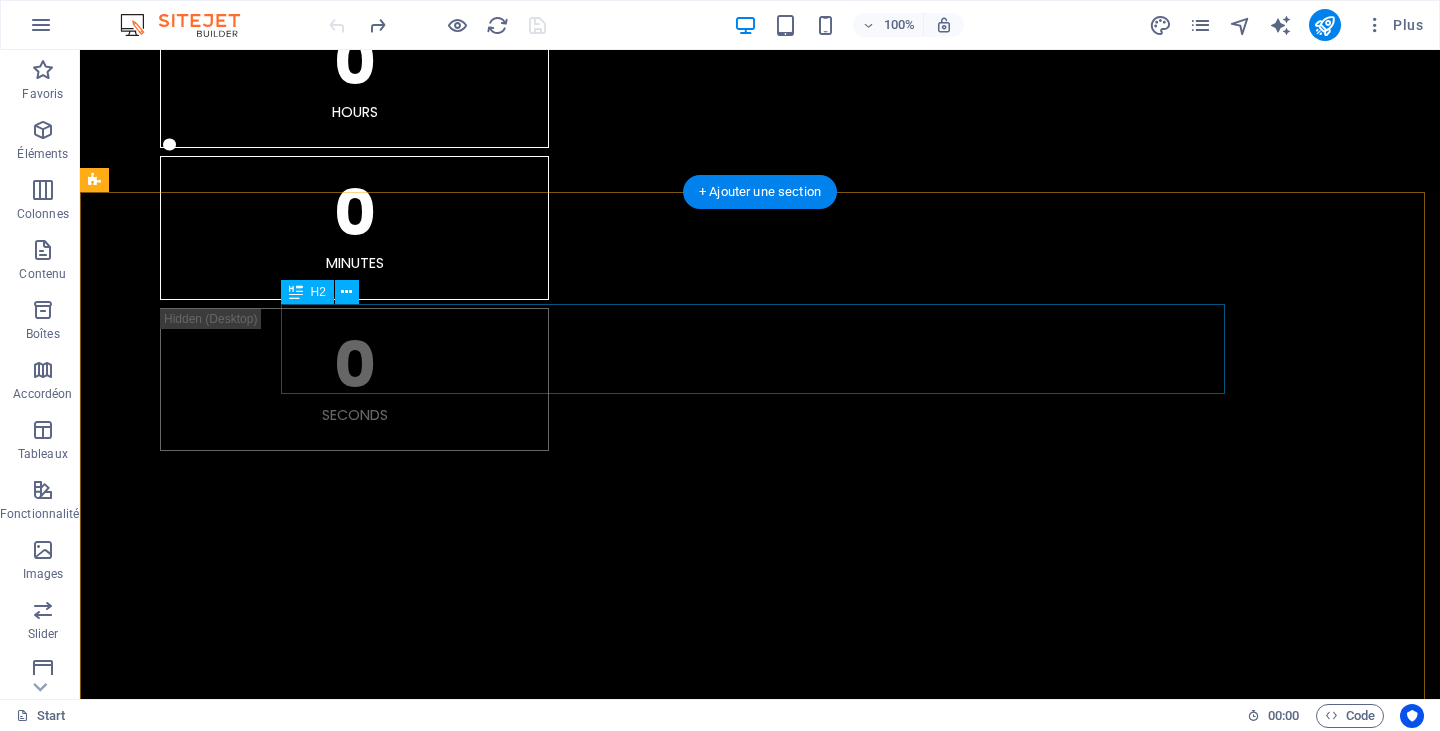 click on "New Introduction." at bounding box center [760, 1495] 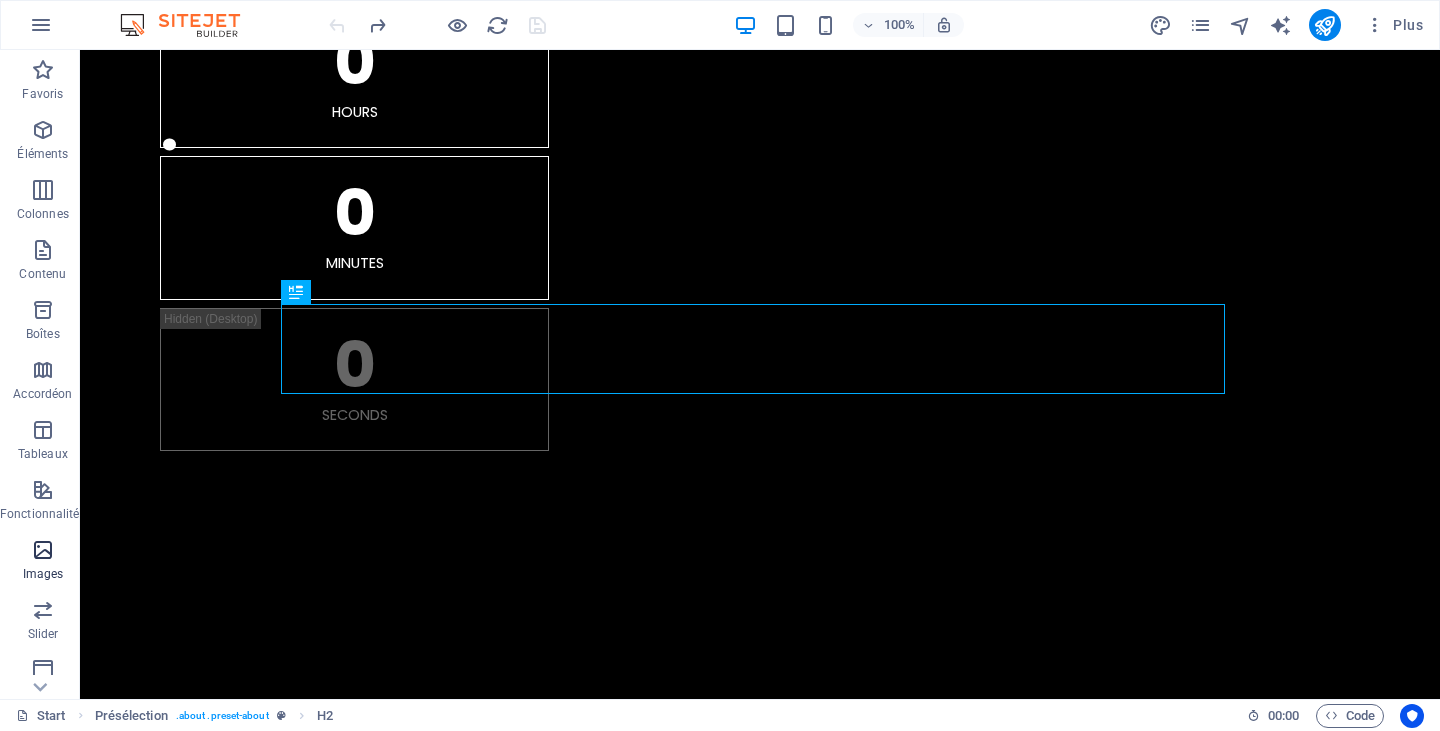 click at bounding box center (43, 550) 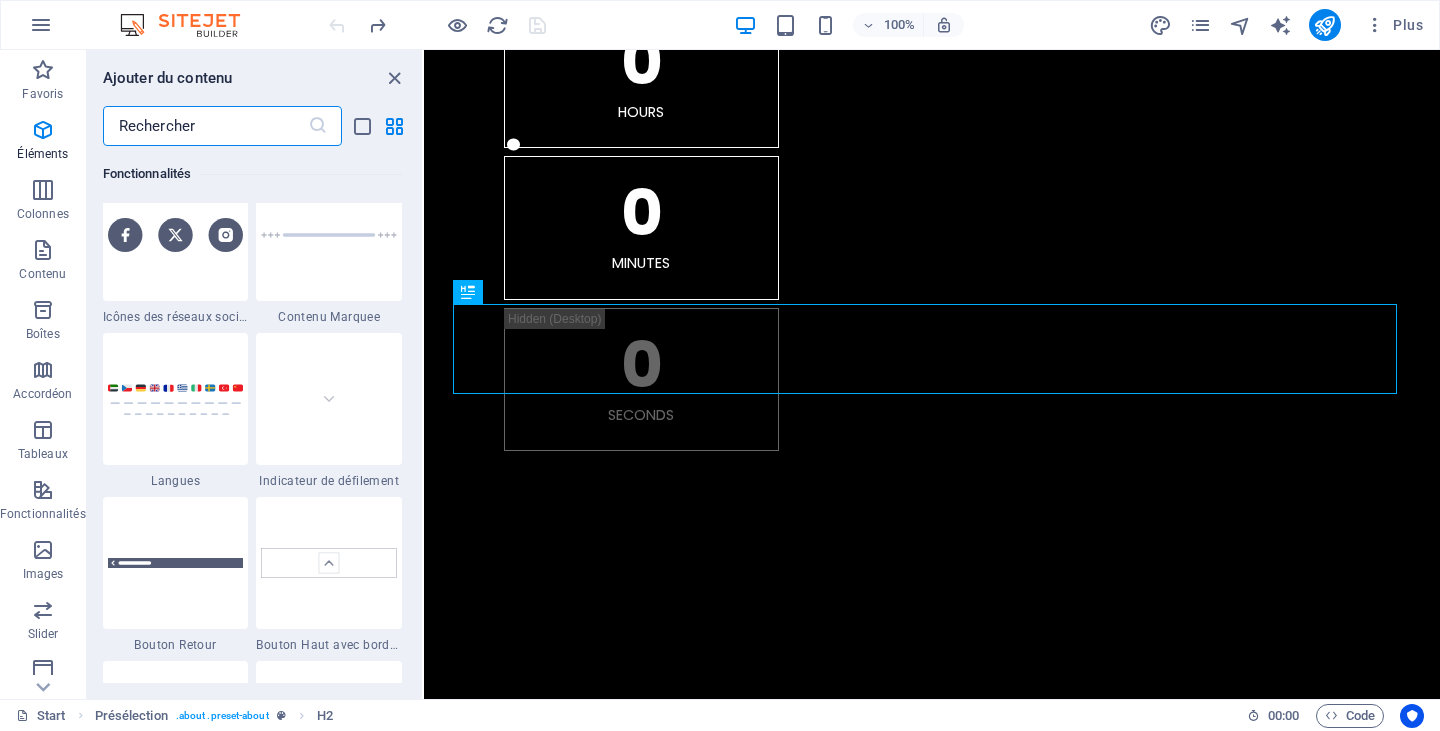scroll, scrollTop: 10140, scrollLeft: 0, axis: vertical 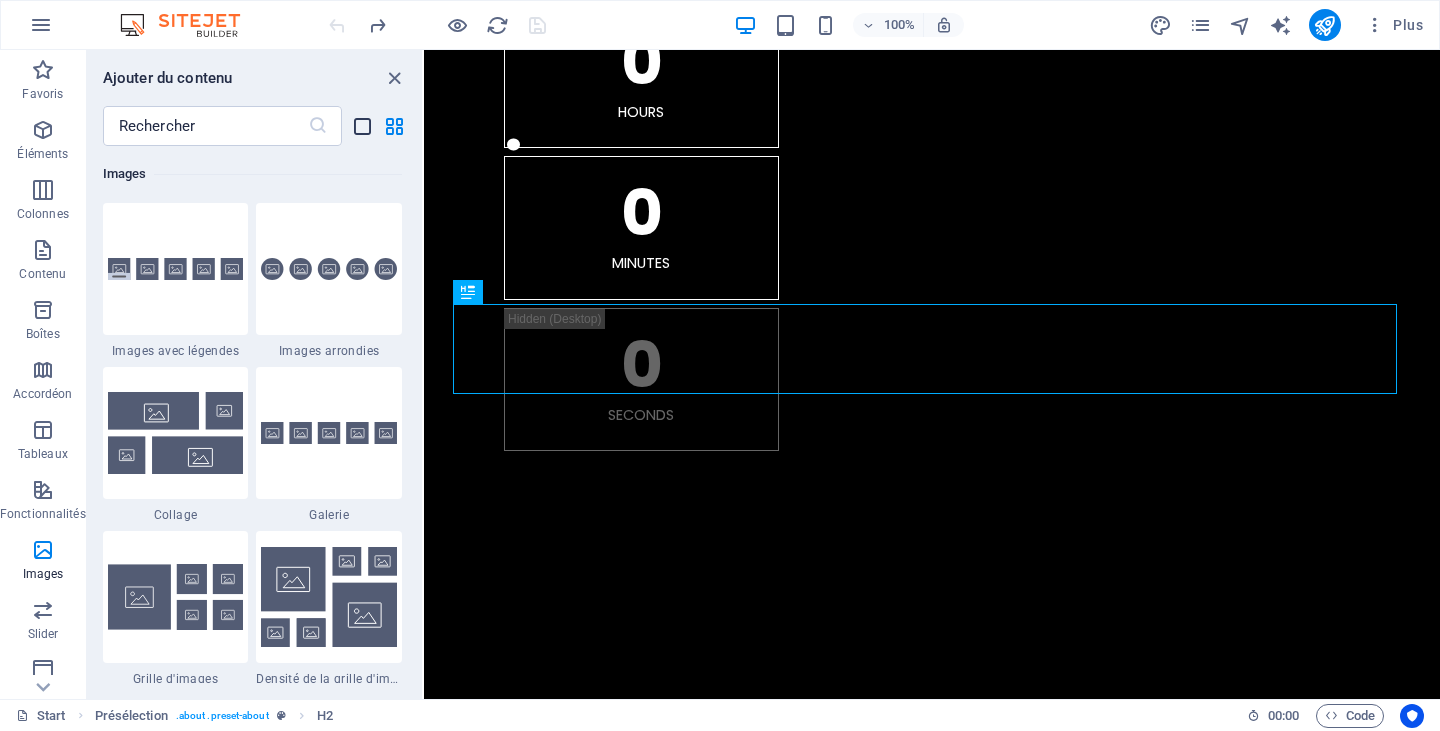 click at bounding box center (362, 126) 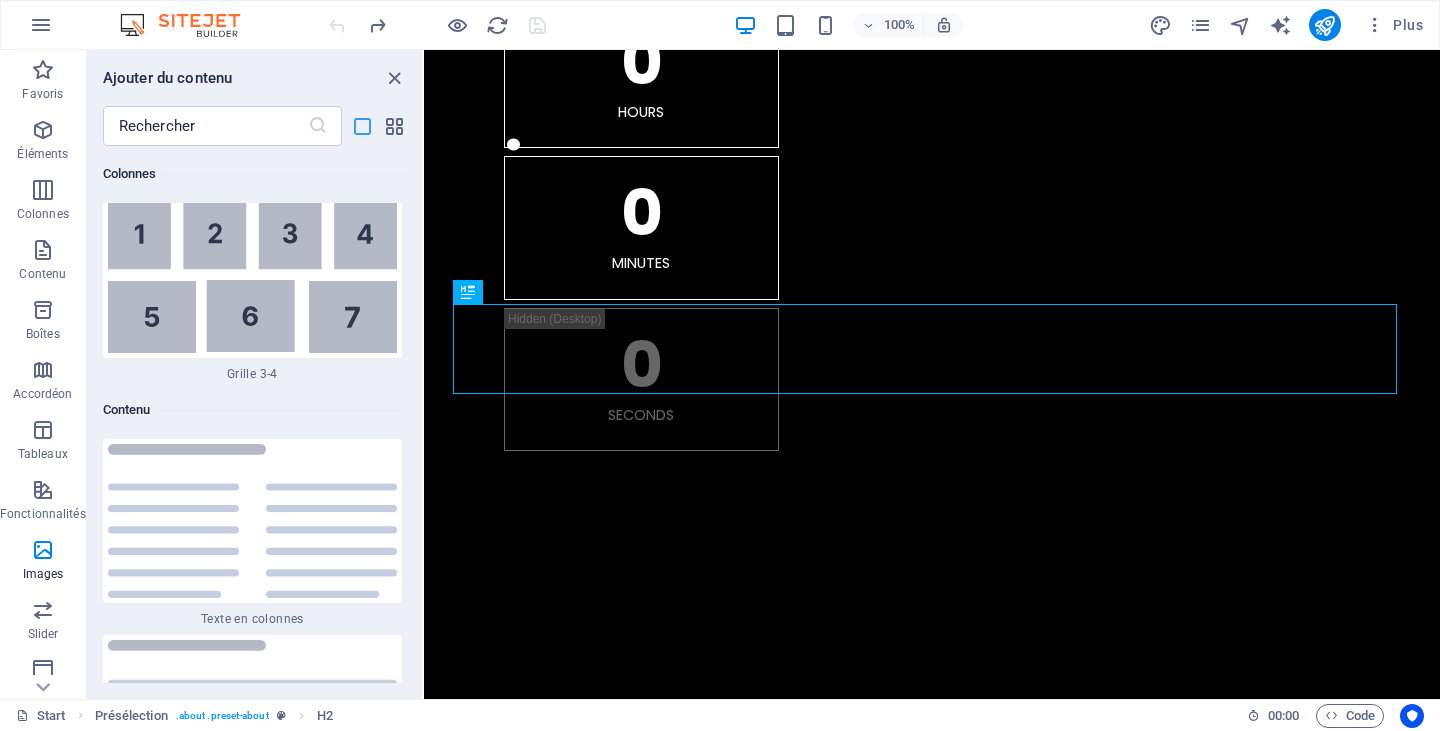 scroll, scrollTop: 23973, scrollLeft: 0, axis: vertical 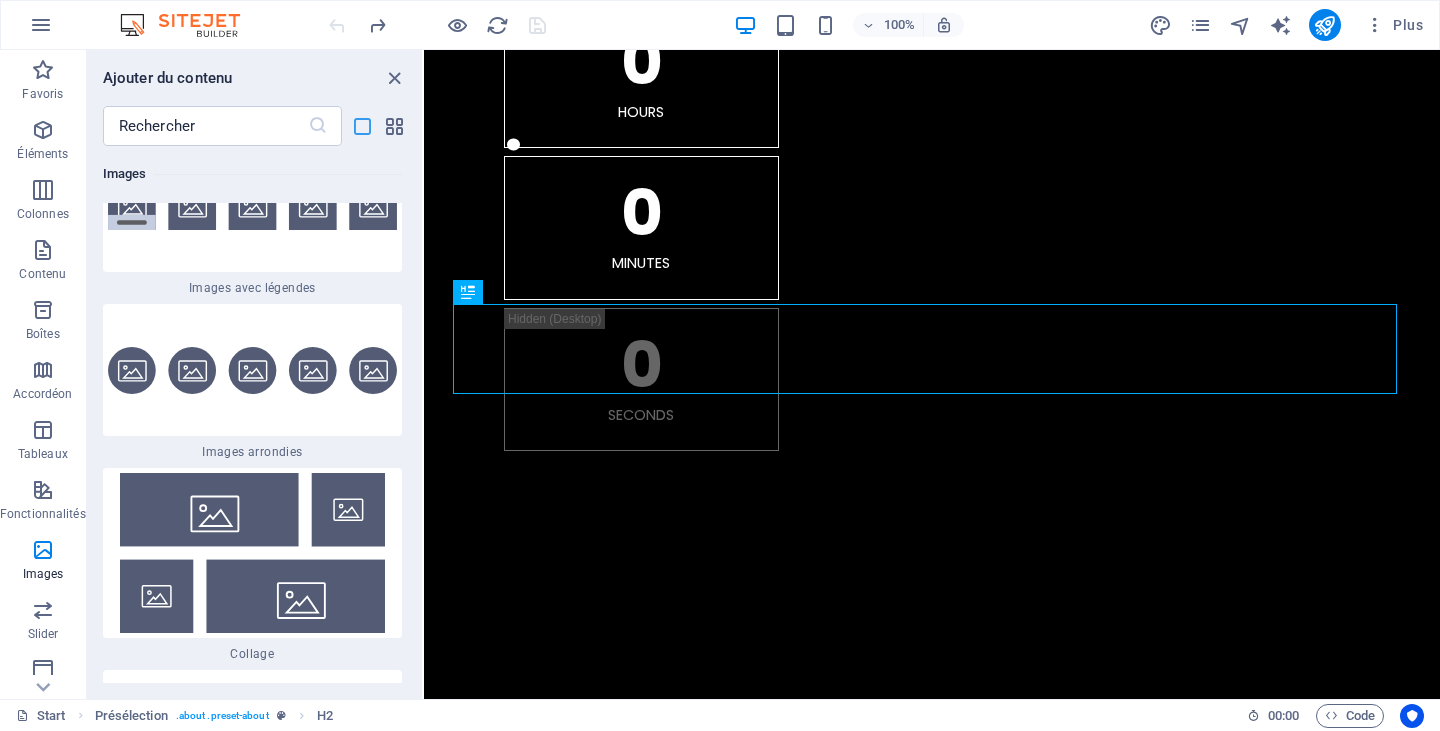 type 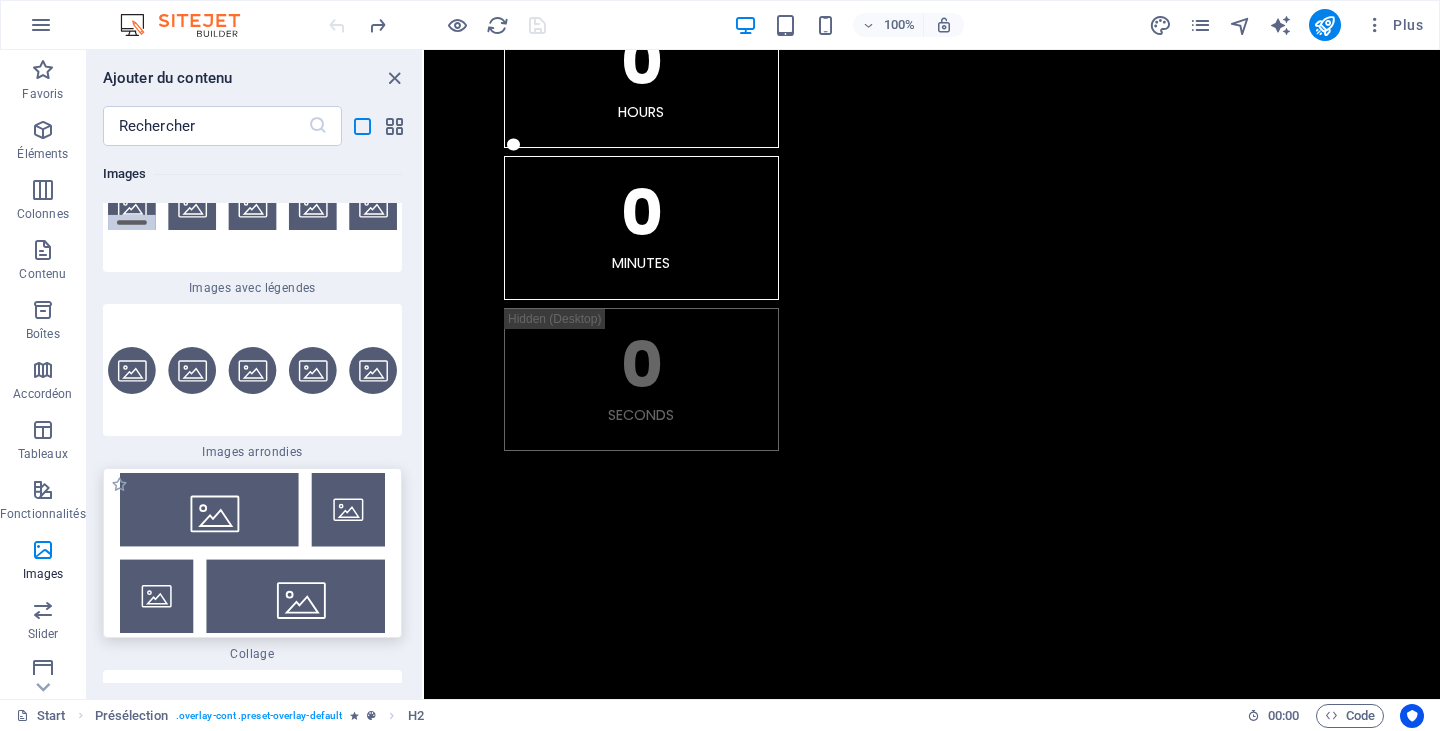 click at bounding box center (252, 553) 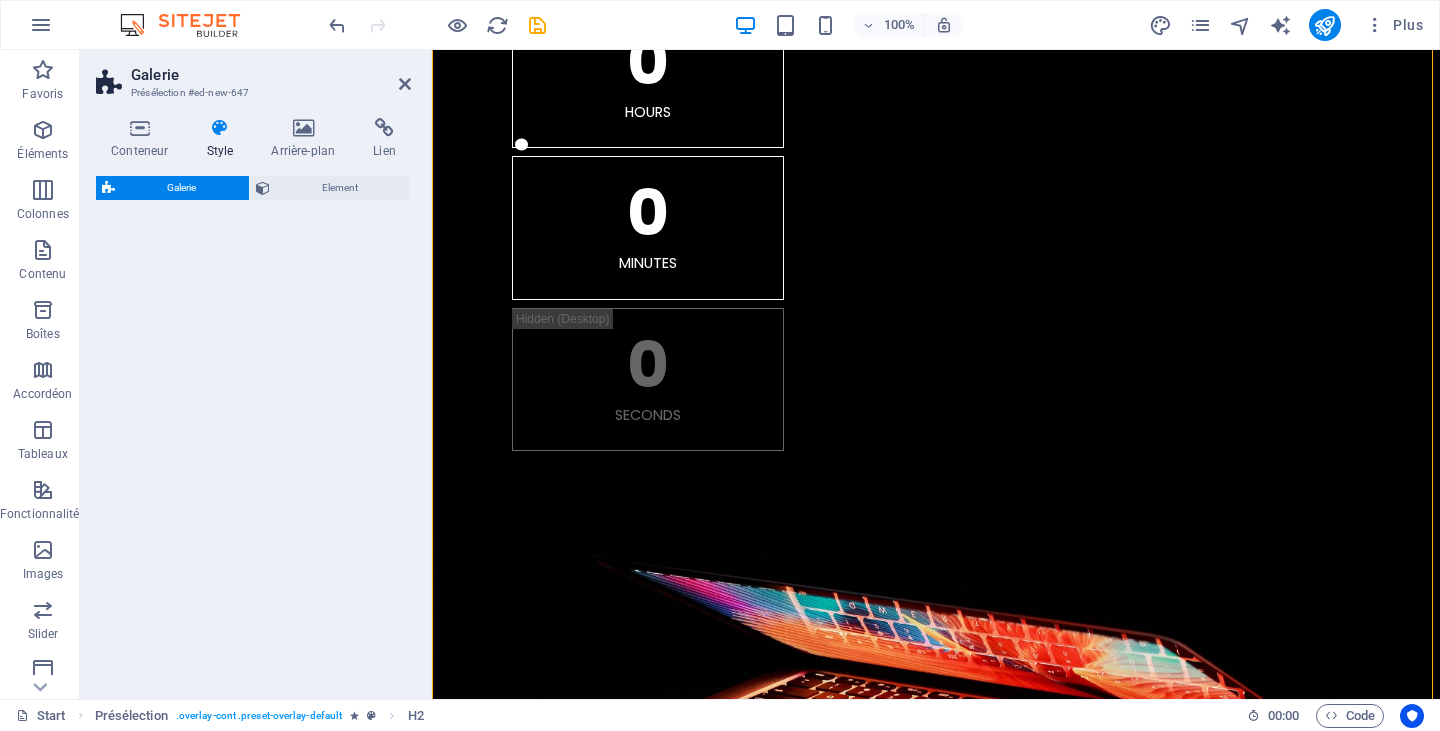 select on "rem" 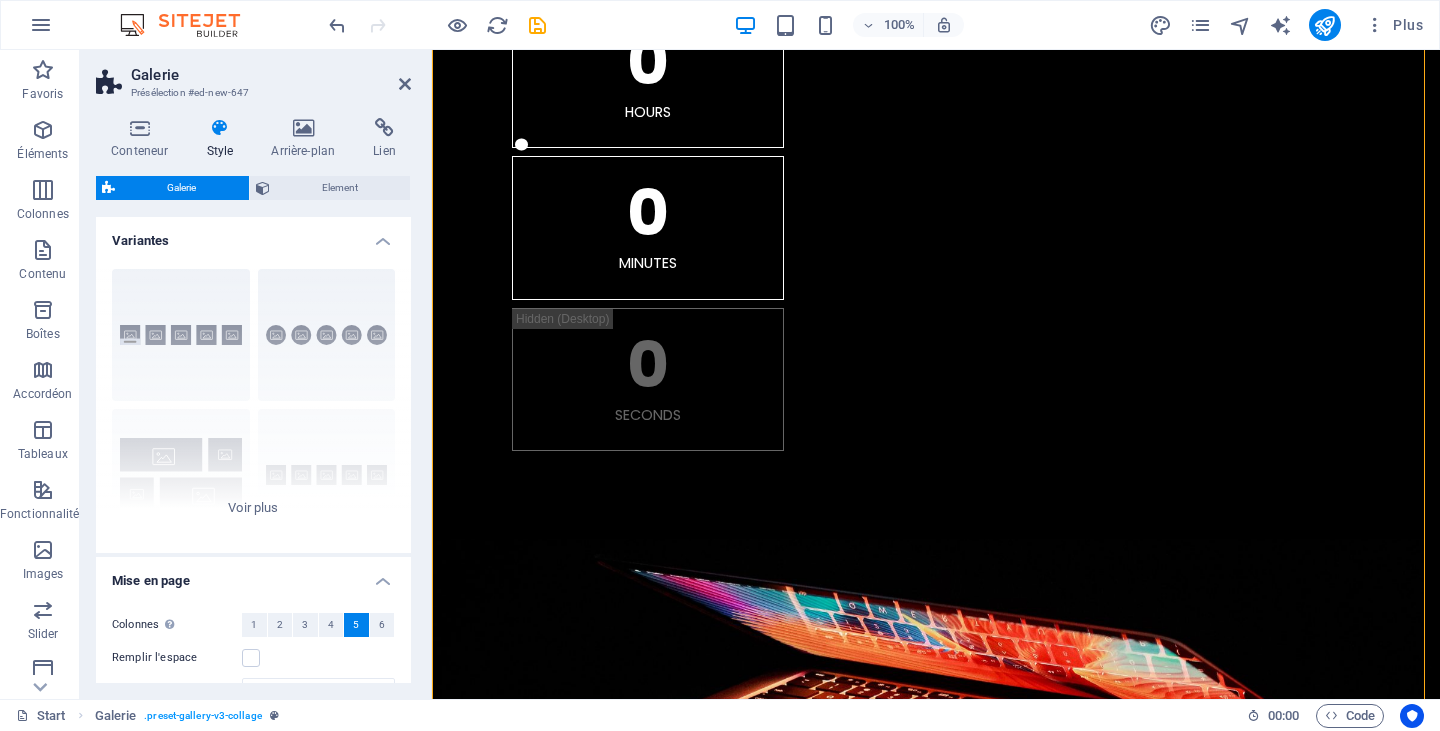 scroll, scrollTop: 1976, scrollLeft: 0, axis: vertical 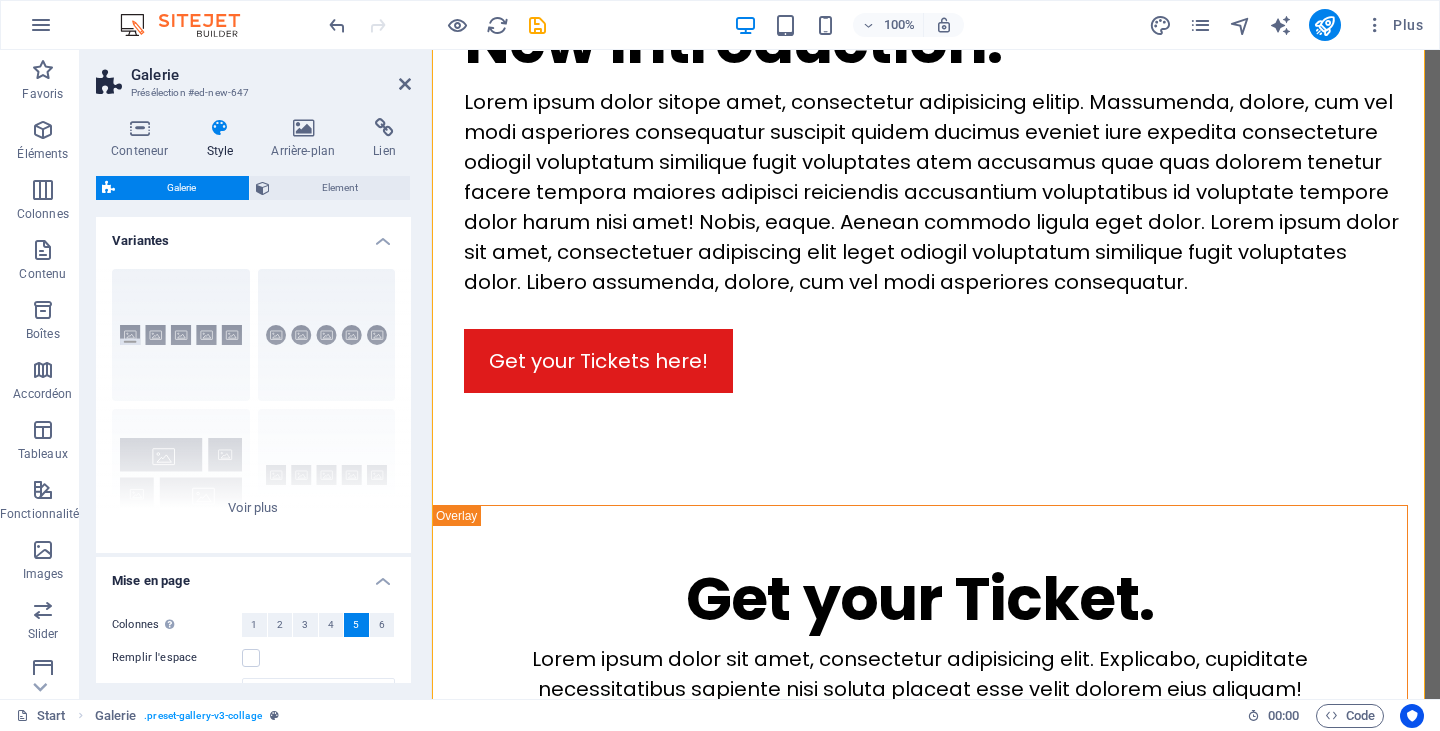 click on "Galerie Présélection #ed-new-647
Conteneur Style Arrière-plan Lien Taille Hauteur Par défaut px rem % vh vw Hauteur min. Aucun px rem % vh vw Largeur Par défaut px rem % em vh vw Largeur min. Aucun px rem % vh vw Largeur du contenu Par défaut Largeur personnalisée Largeur Par défaut px rem % em vh vw Largeur min. Aucun px rem % vh vw Marge intérieure par défaut Personnaliser espacement La largeur et la marge intérieure par défaut peuvent être modifiées dans Design. Modifier le design Mise en page (Flexbox) Alignement Détermine la direction de l'axe (flex). Par défaut Axe principal Détermine comment les éléments doivent se comporter le long de l'axe principal de ce conteneur (justify content) Par défaut Axe secondaire Contrôle la direction verticale de l'élément à l'intérieur du conteneur (align-items). Par défaut Retour automatique Par défaut On Off Remplir Contrôle les distances et la direction des éléments sur l'axe Y sur plusieurs lignes (align-content). Rôle" at bounding box center (256, 374) 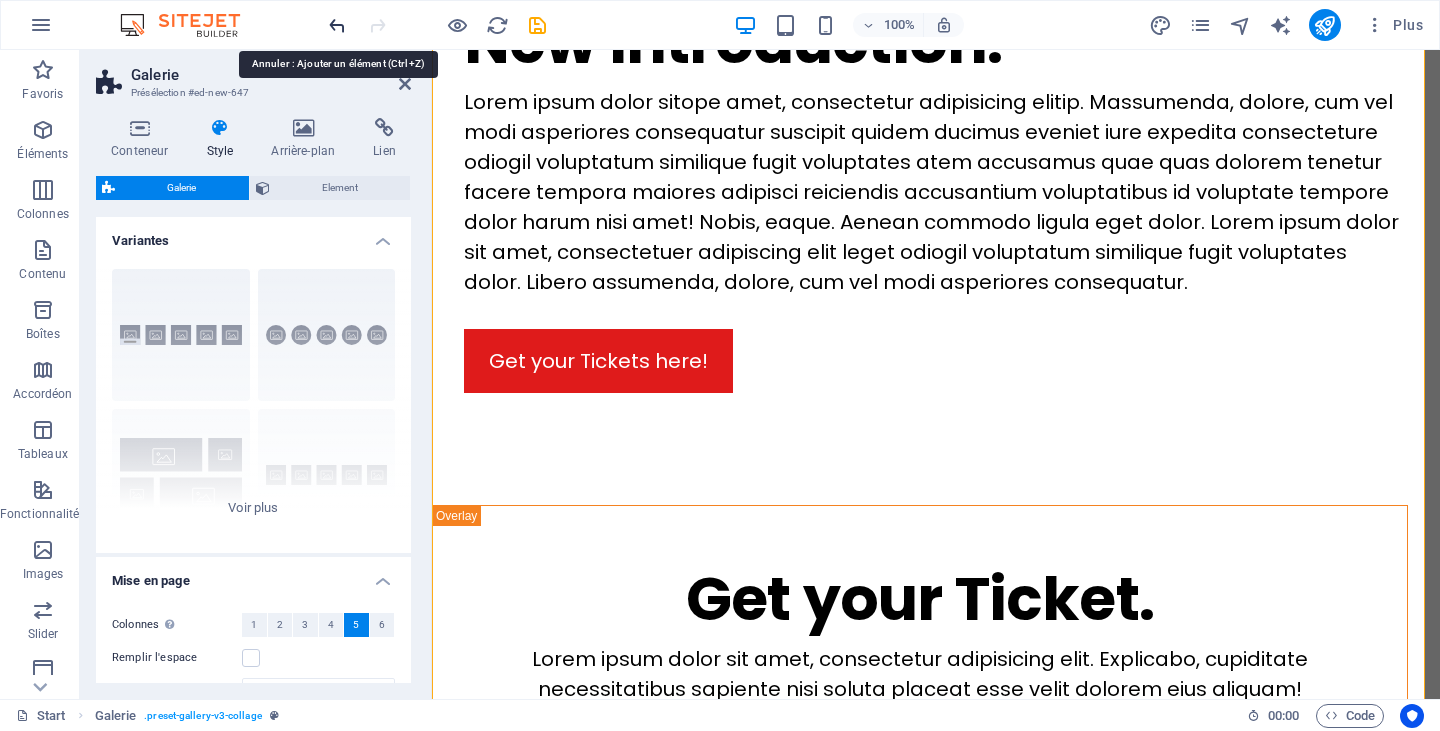 click at bounding box center [337, 25] 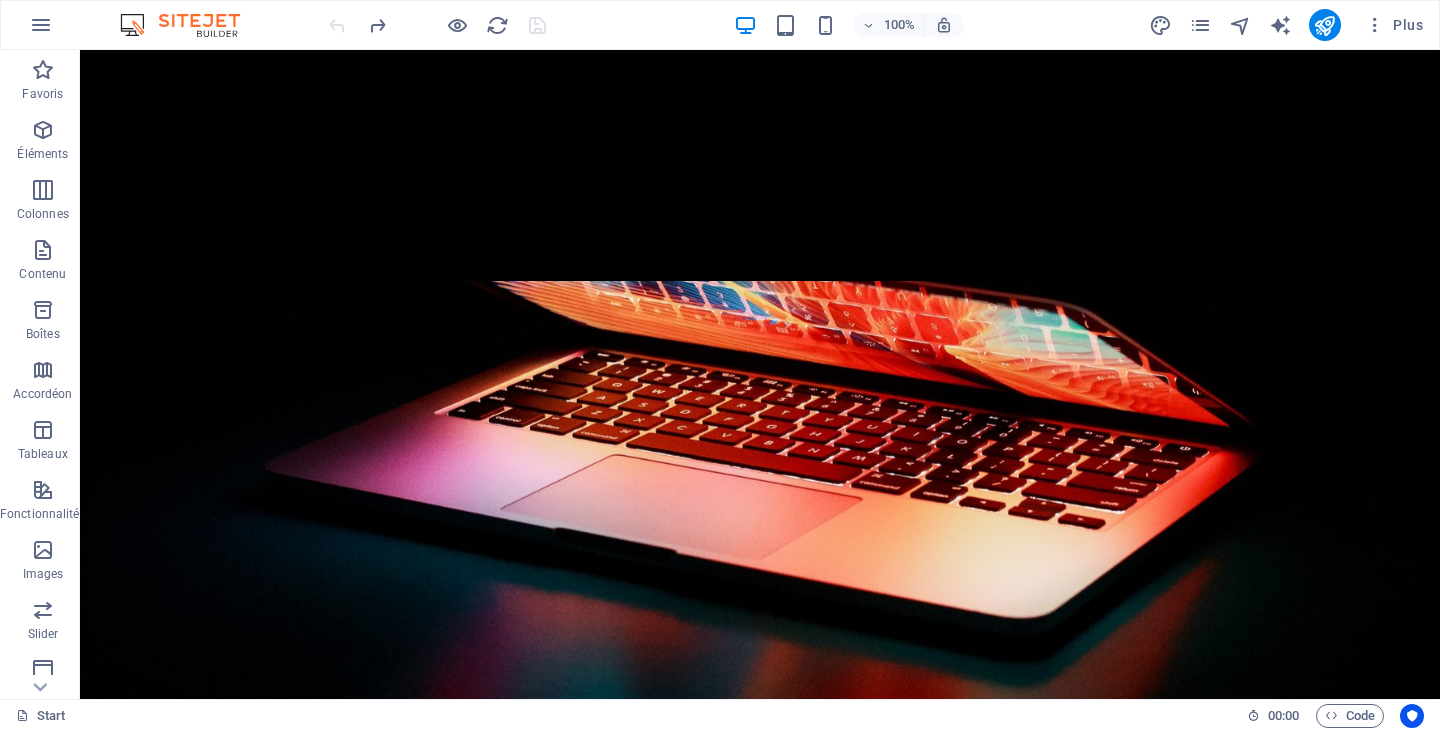 scroll, scrollTop: 1095, scrollLeft: 0, axis: vertical 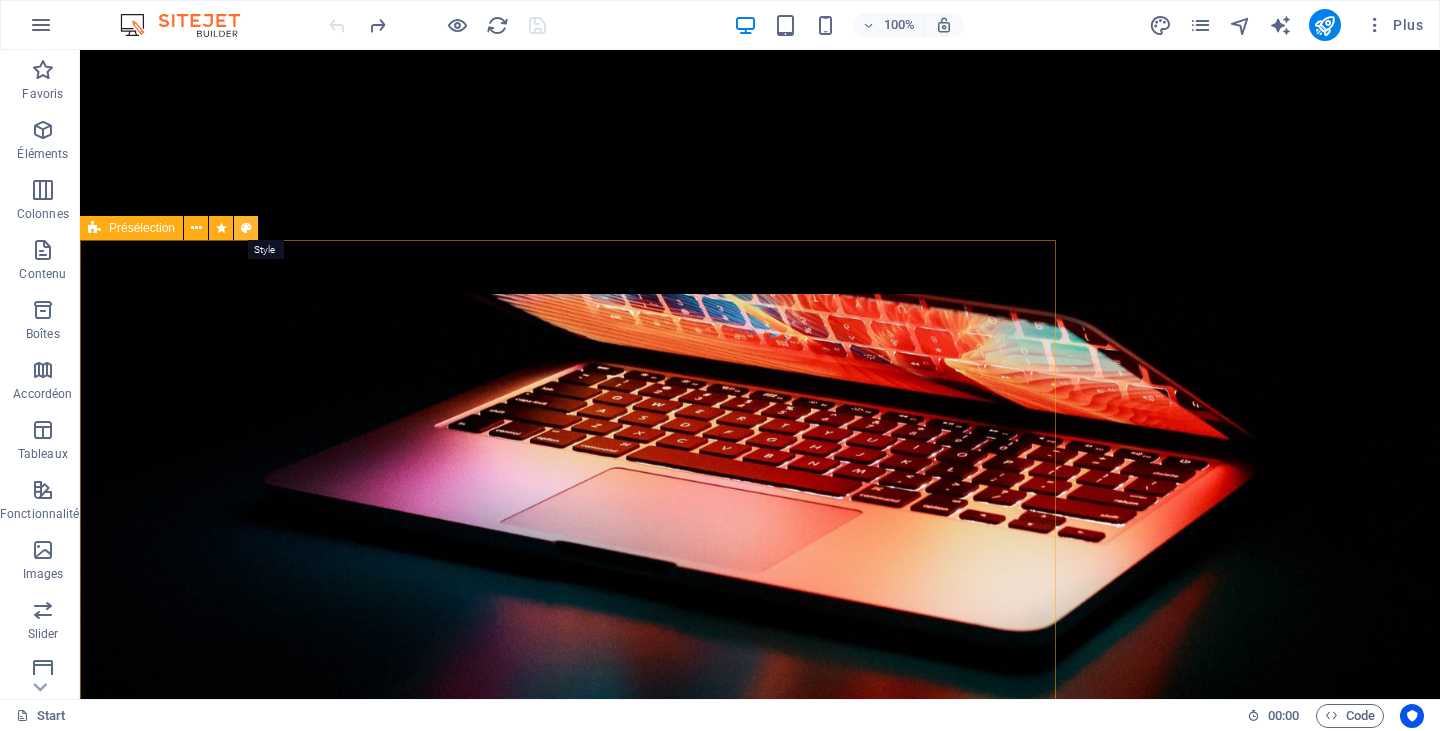 click at bounding box center (246, 228) 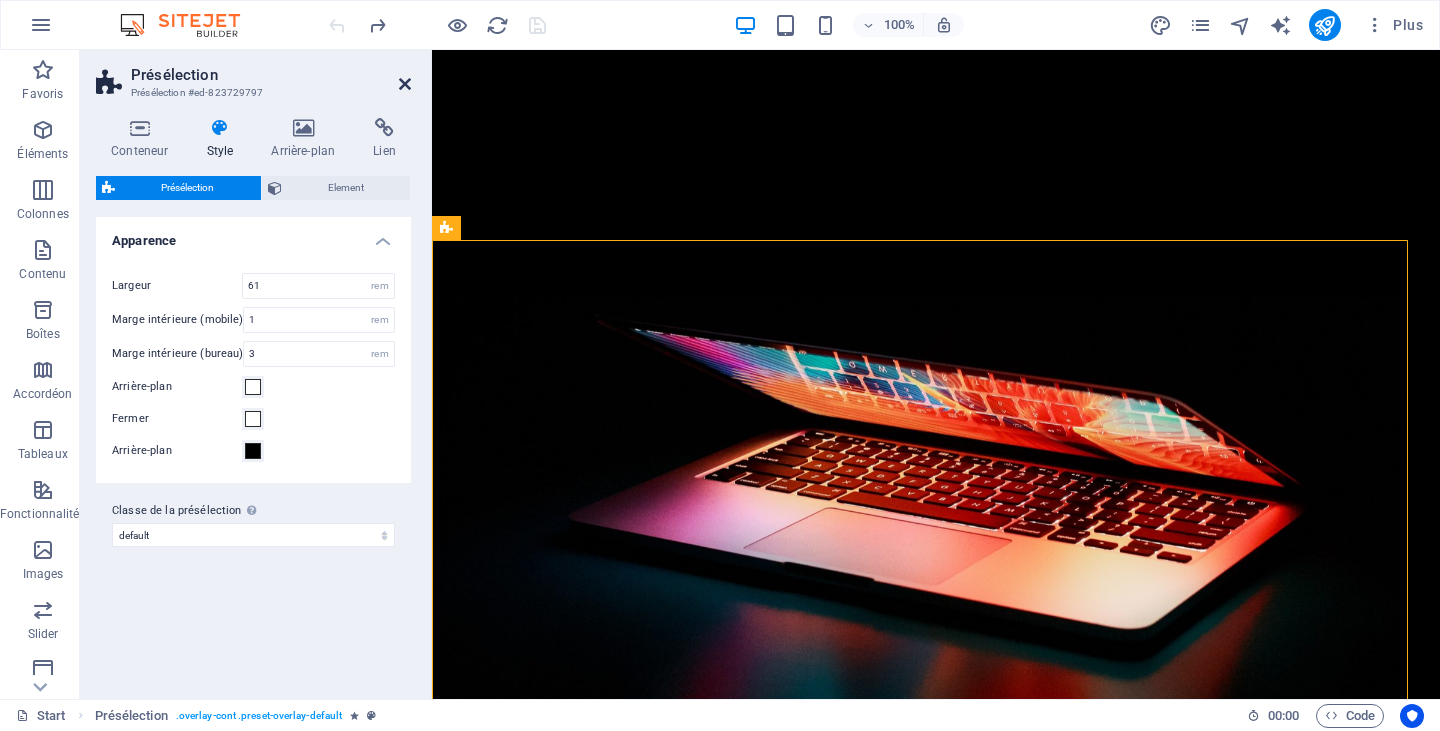 click at bounding box center (405, 84) 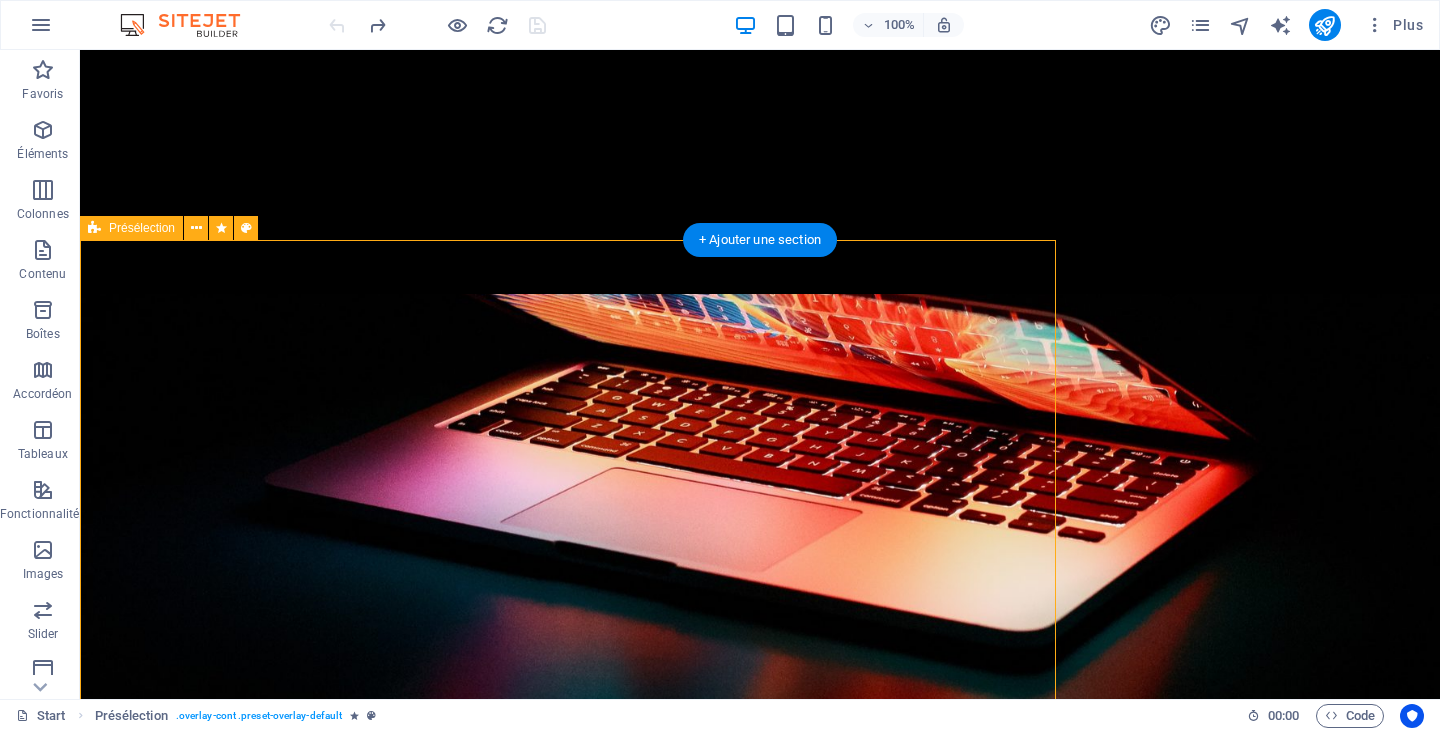 click on "Get your Ticket. Lorem ipsum dolor sit amet, consectetur adipisicing elit. Explicabo, cupiditate necessitatibus sapiente nisi soluta placeat esse velit dolorem eius aliquam!
Day
Saturday
Friday
Both
I have read and understand the privacy policy. Illisible ? Générer à nouveau. Send" at bounding box center (568, 1733) 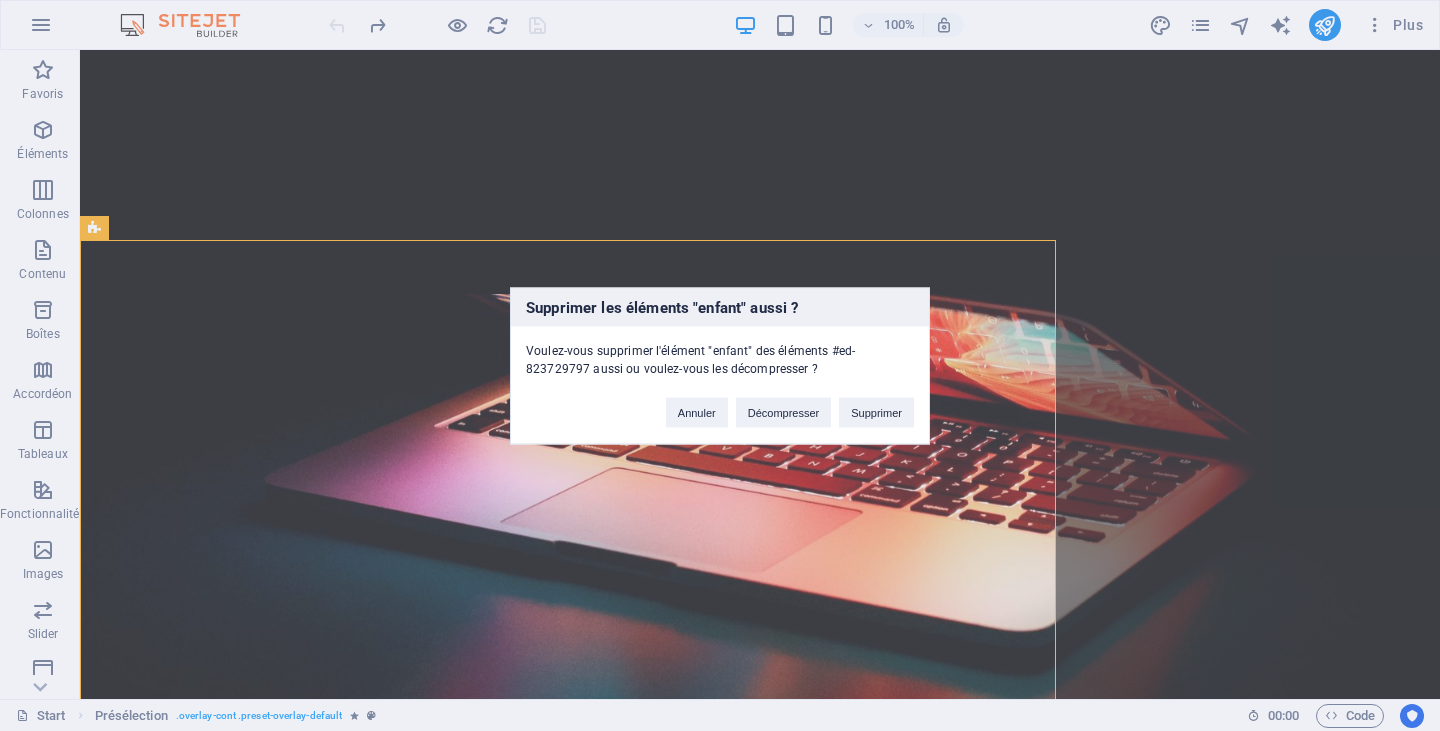 type 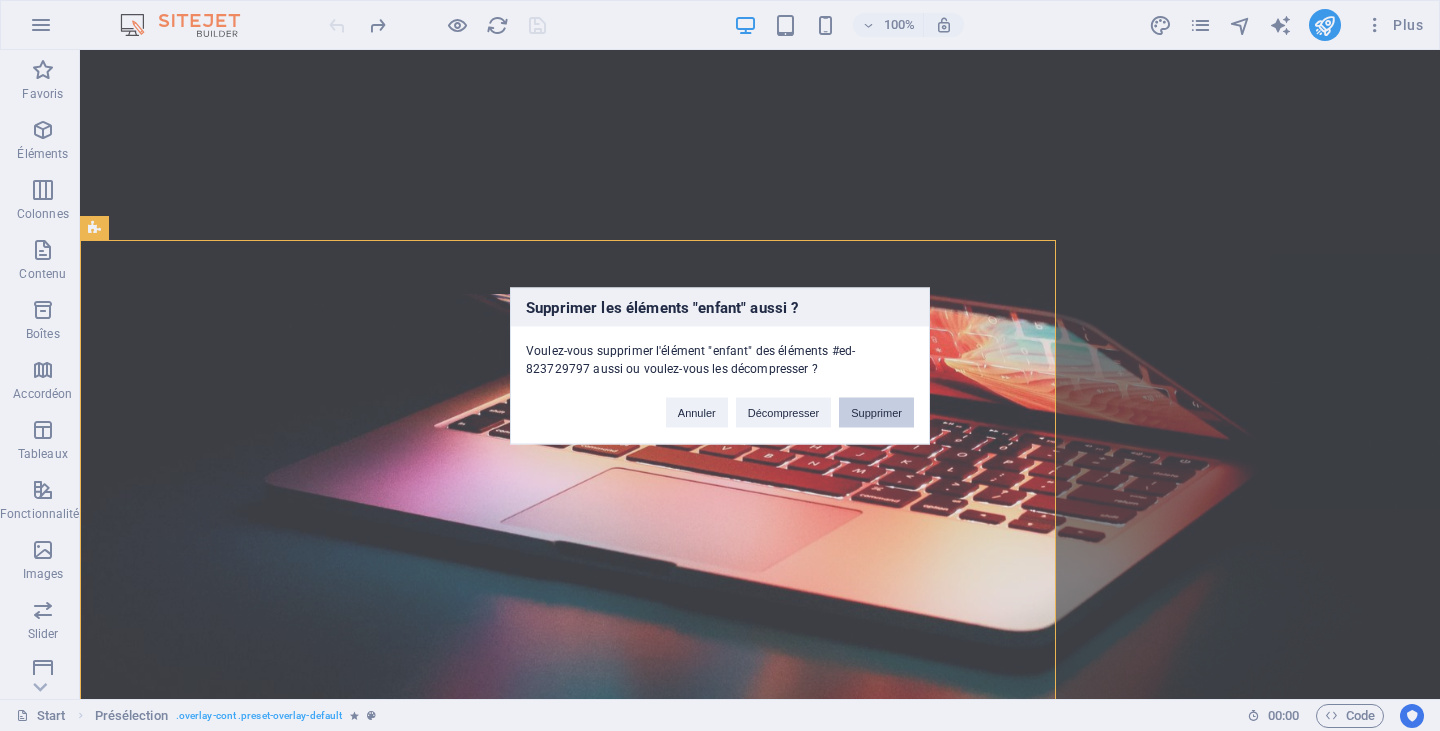 click on "Supprimer" at bounding box center (876, 412) 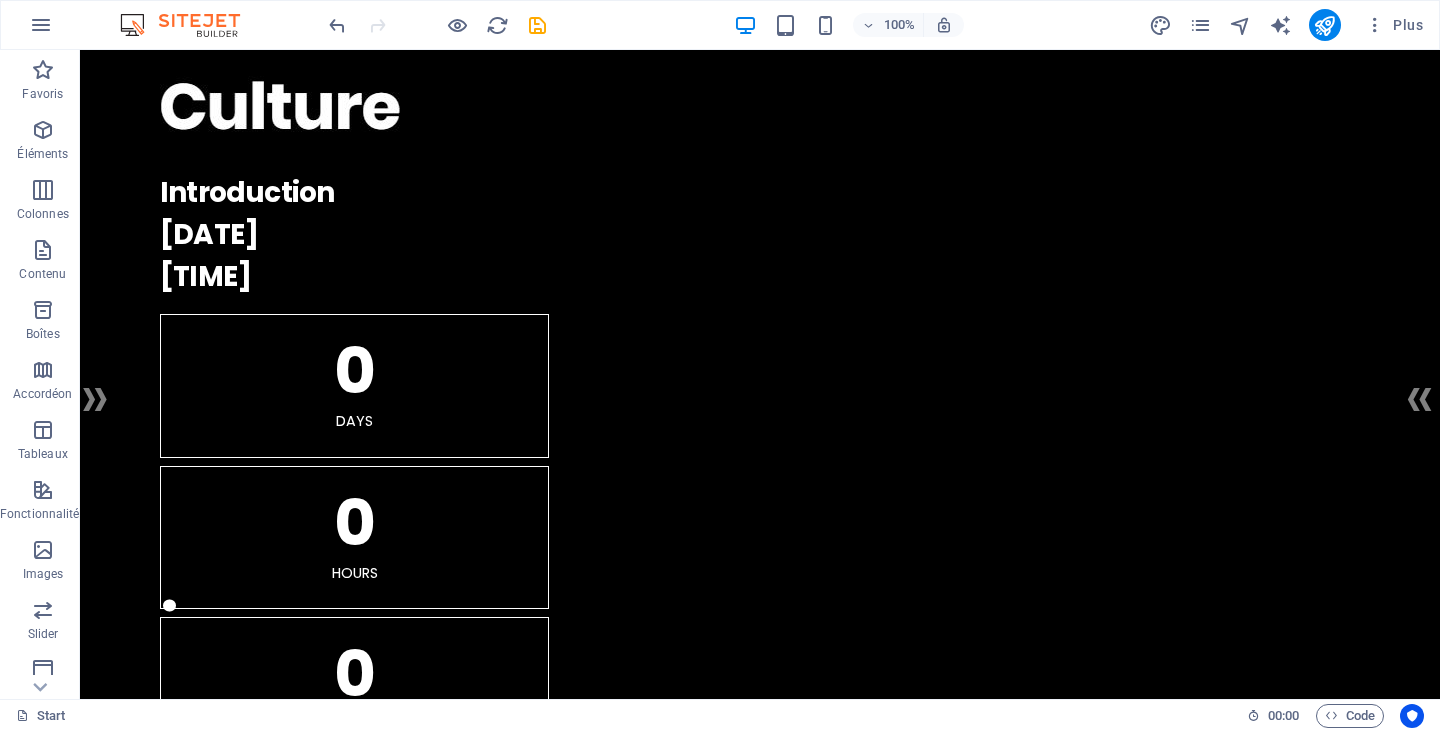 scroll, scrollTop: 0, scrollLeft: 0, axis: both 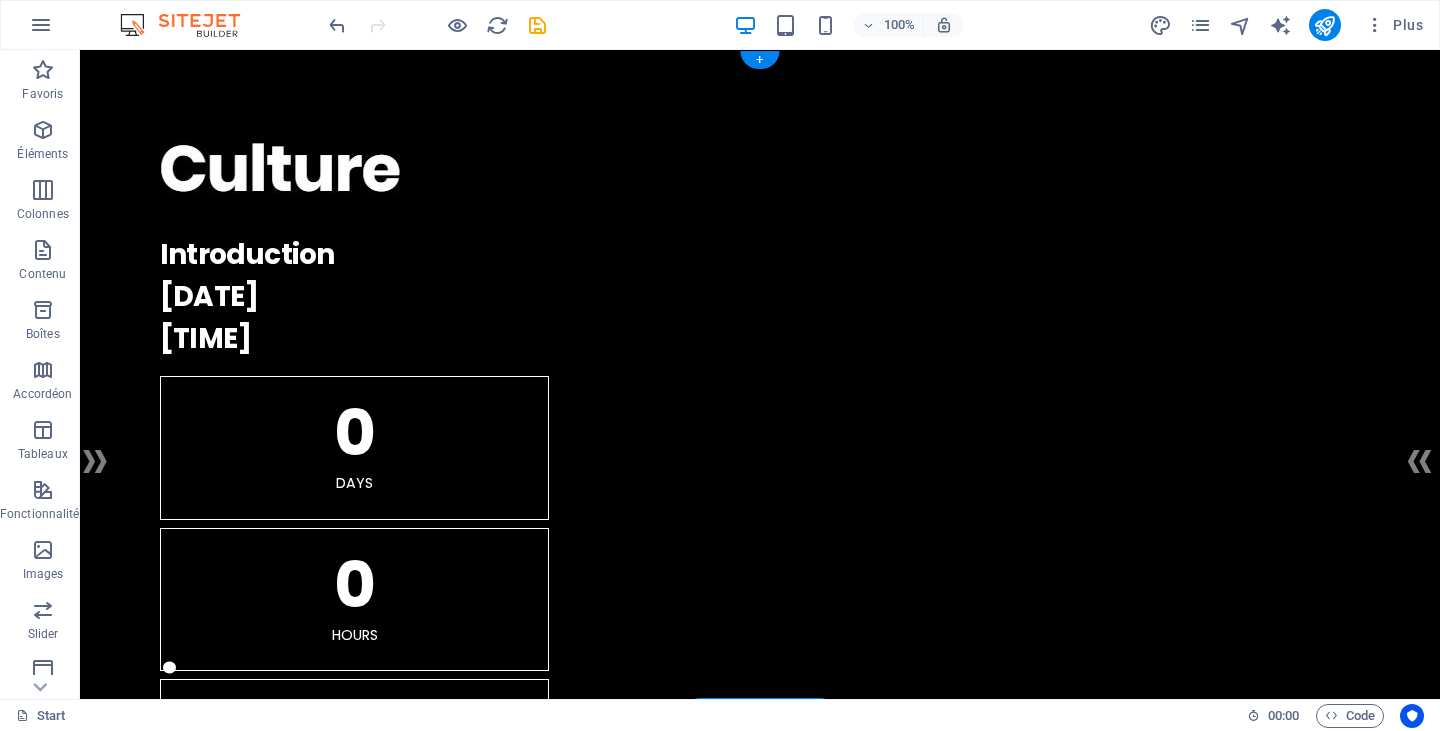 click at bounding box center [760, 1390] 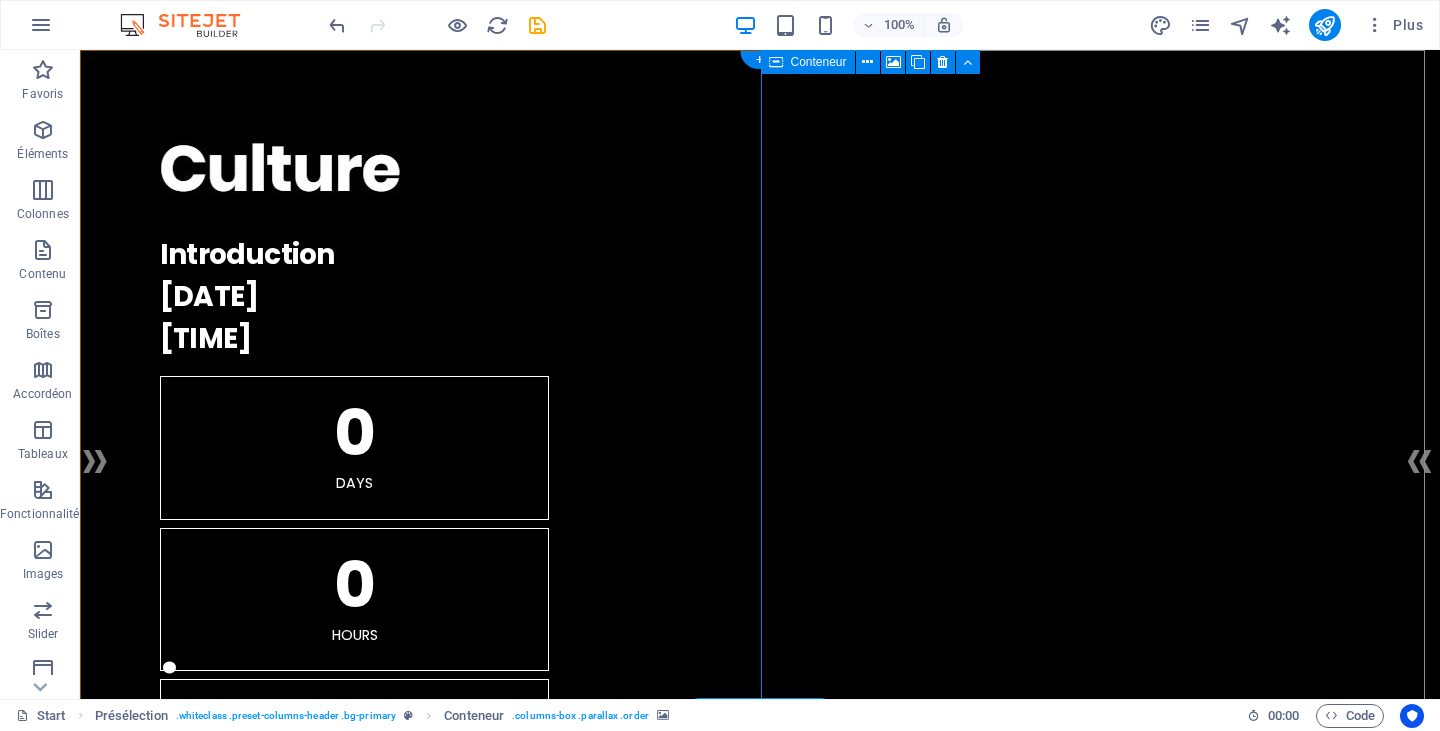 click on "Déposer le contenu ici ou  Ajouter les éléments  Coller le presse-papiers" at bounding box center (760, 1790) 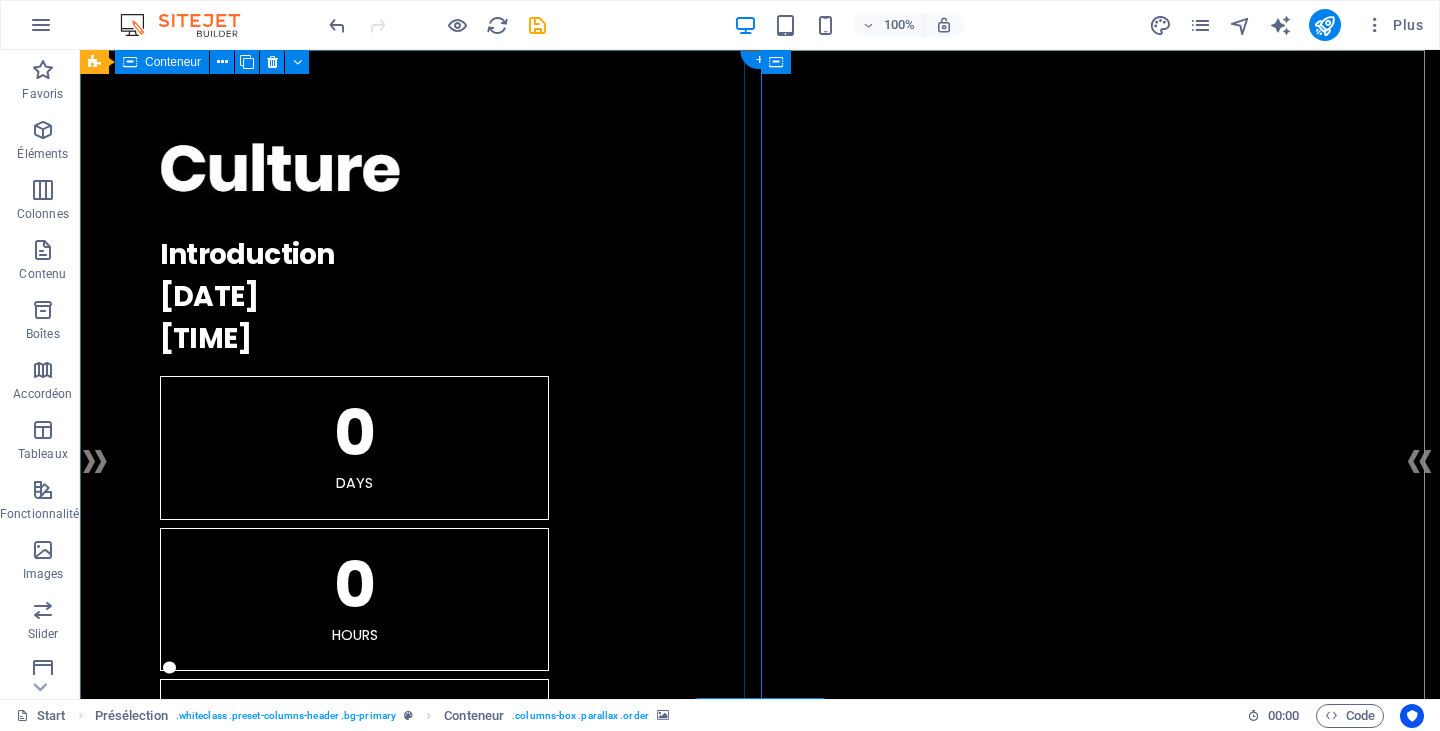 click on ". Introduction [DATE] [TIME] 0 Days 0 Hours 0 Minutes 0 Seconds" at bounding box center (760, 552) 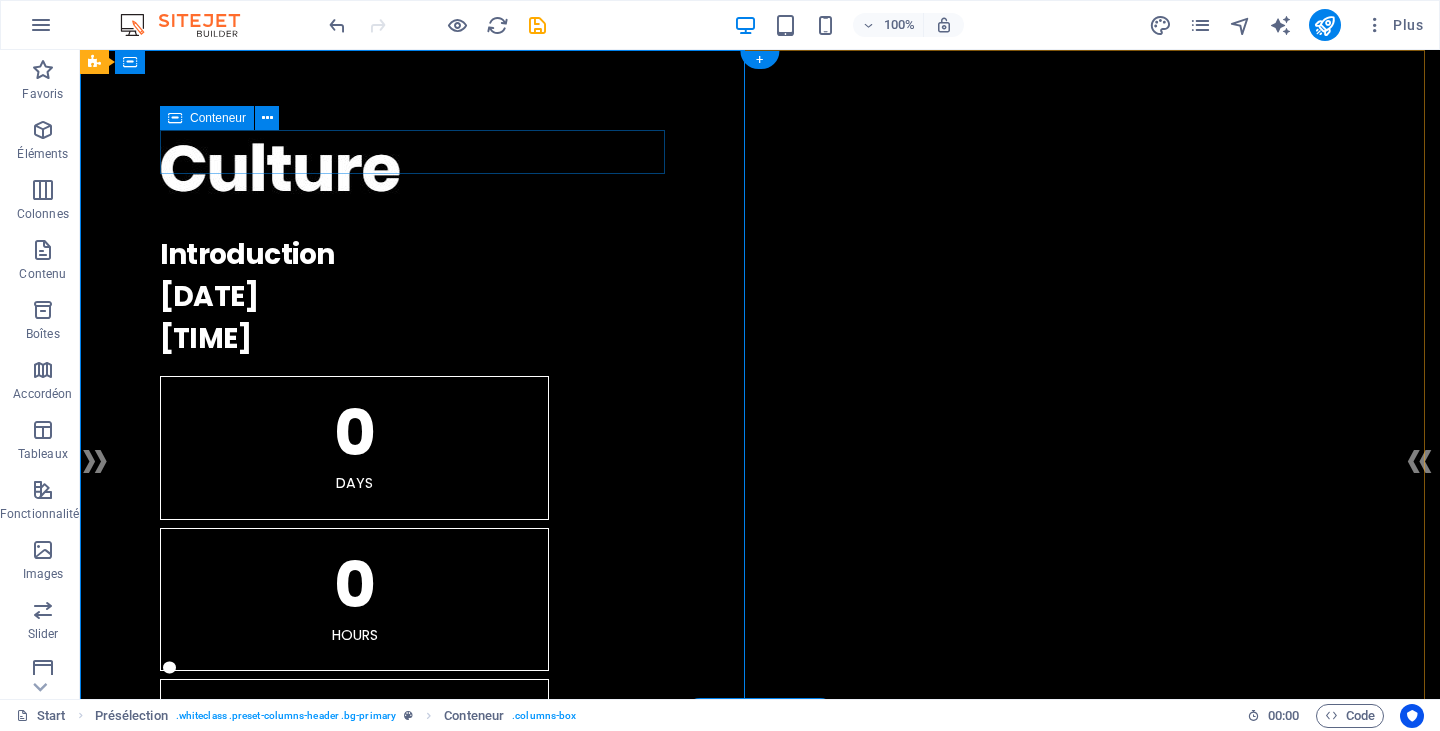 click on "." at bounding box center [760, 174] 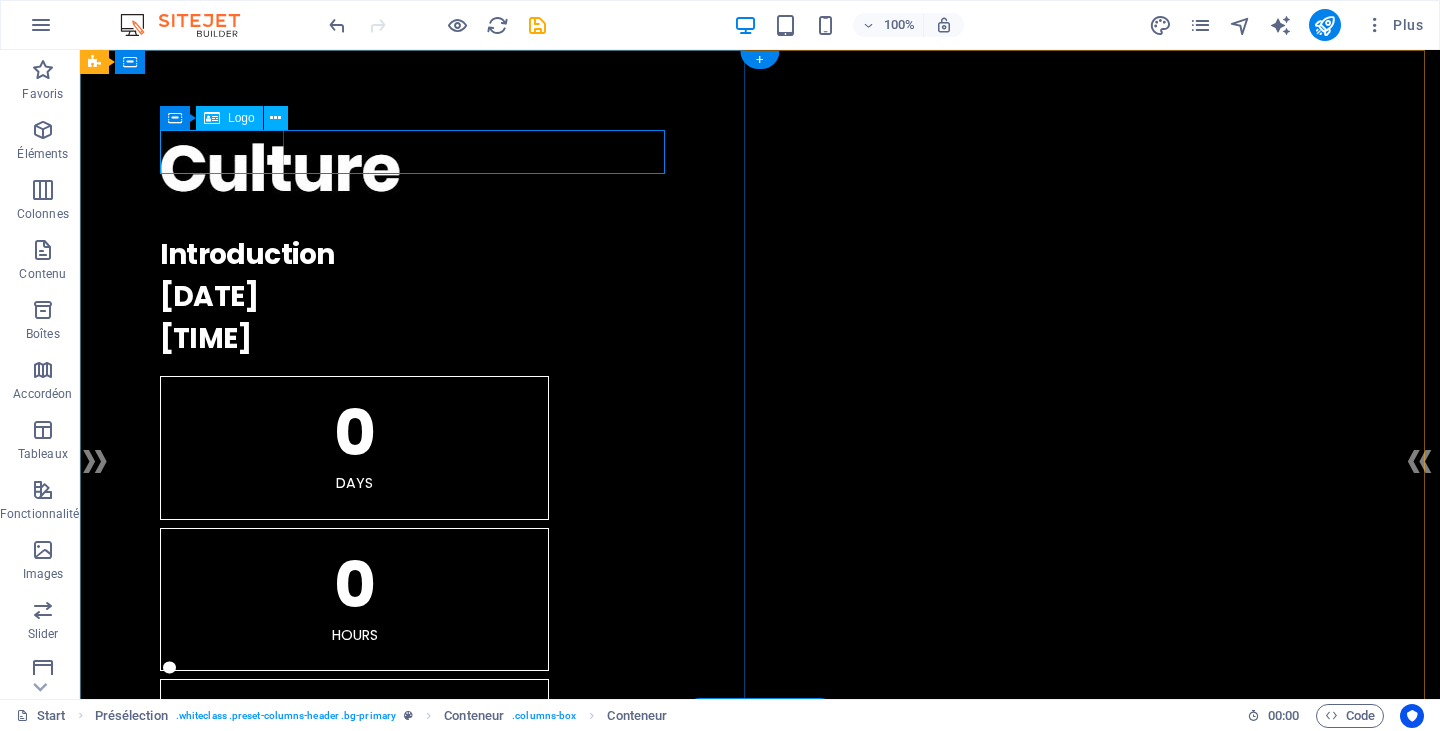 click at bounding box center (760, 174) 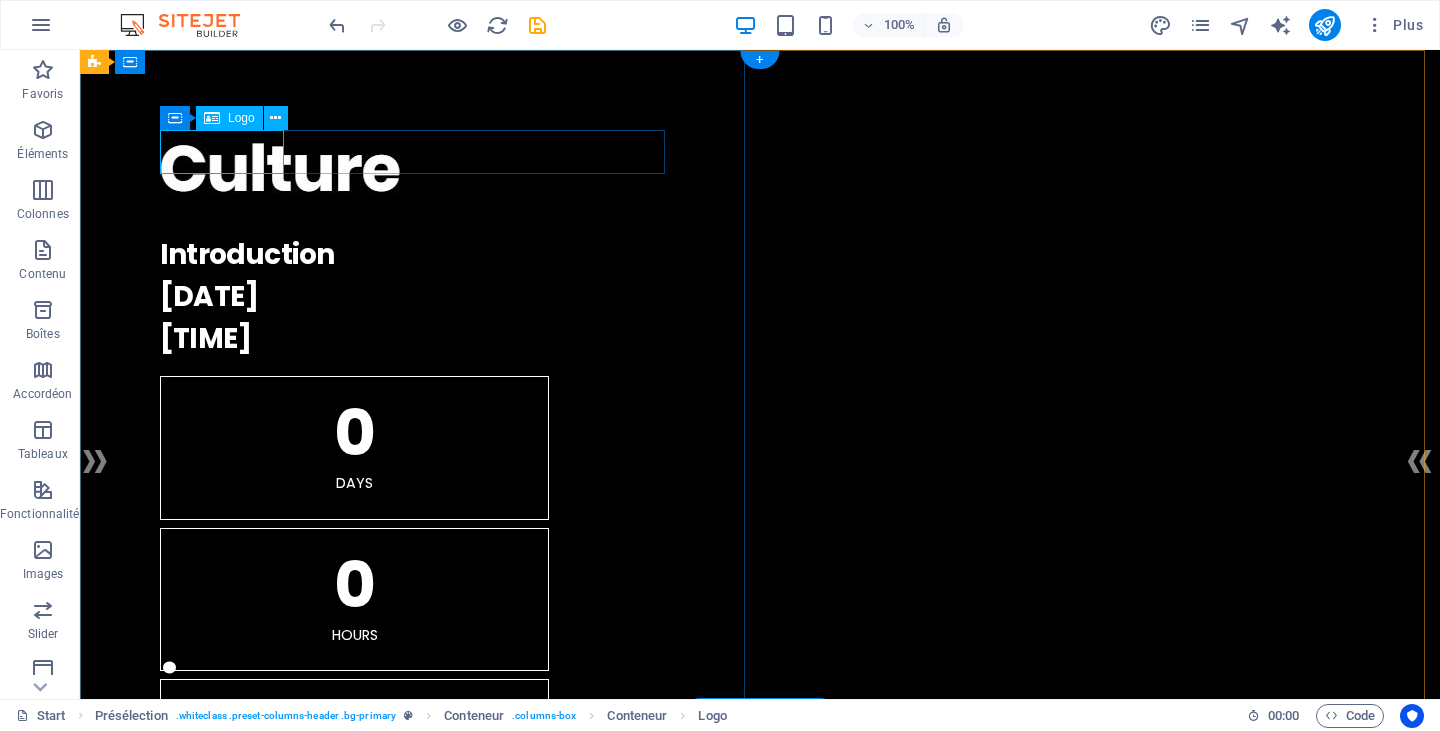click at bounding box center (760, 174) 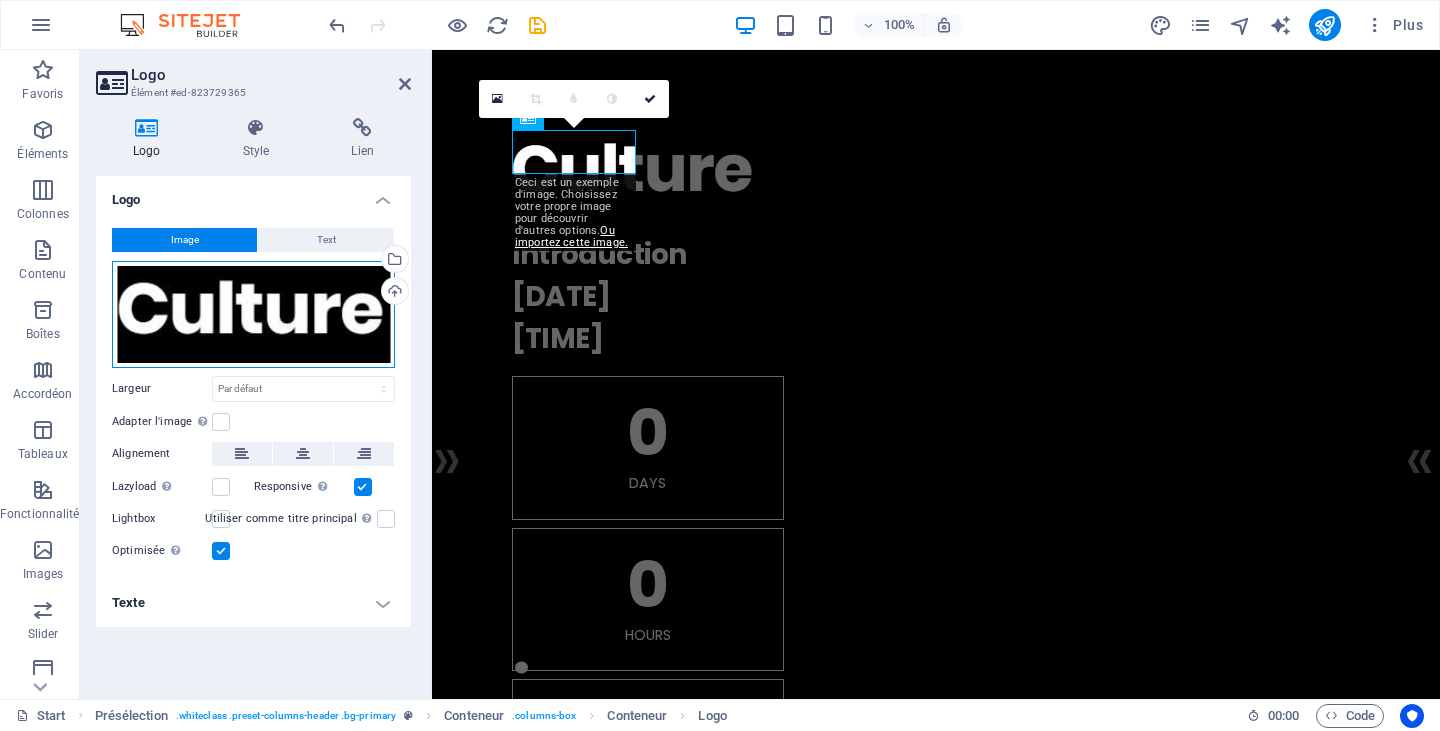 click on "Glissez les fichiers ici, cliquez pour choisir les fichiers ou  sélectionnez les fichiers depuis Fichiers ou depuis notre stock gratuit de photos et de vidéos" at bounding box center (253, 314) 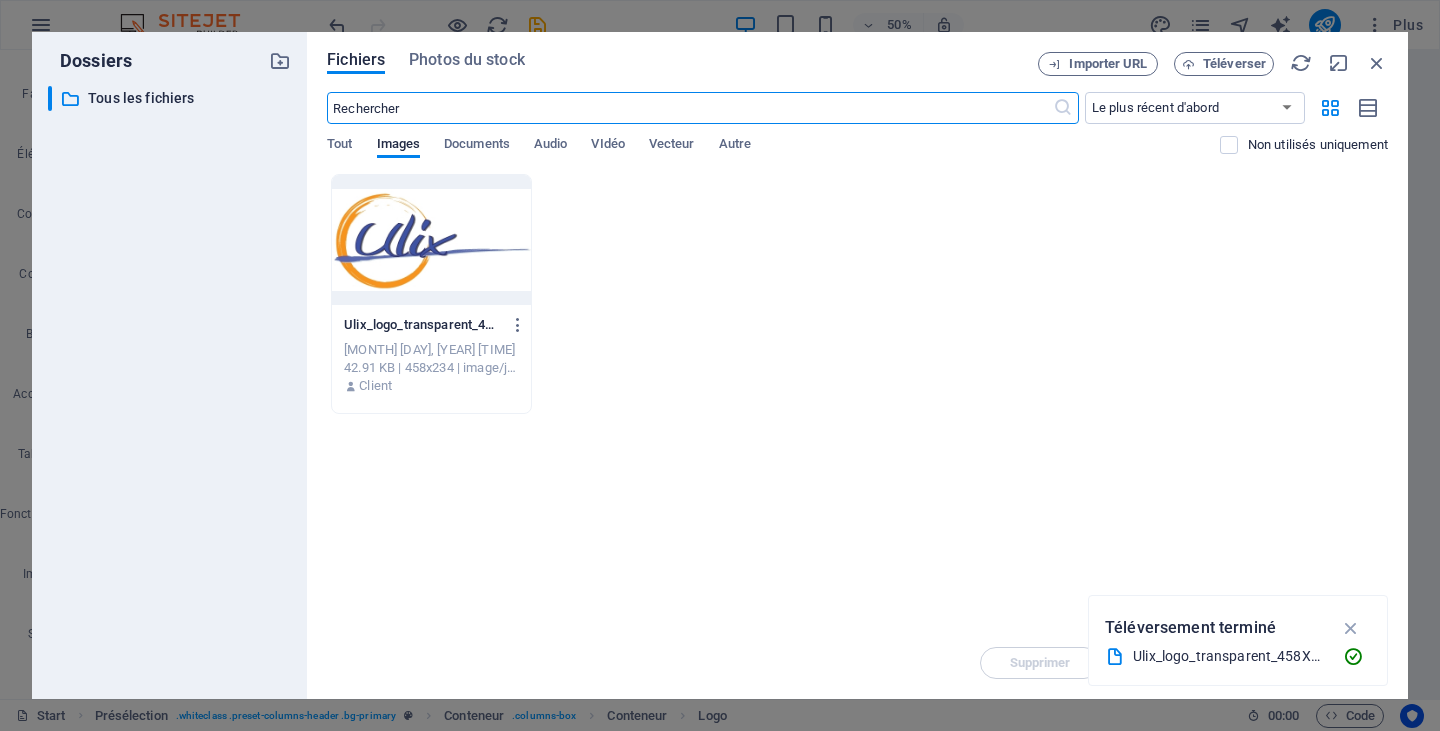 click at bounding box center (431, 240) 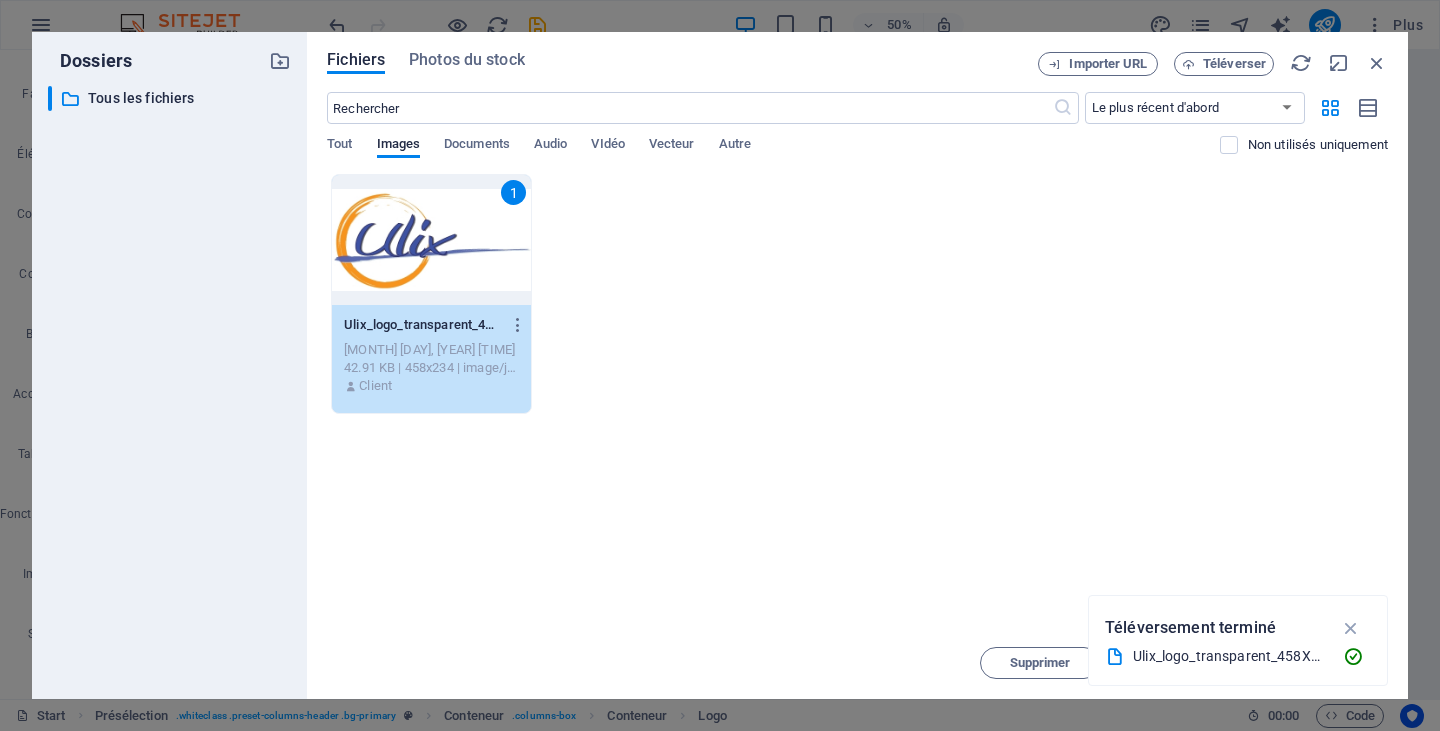 click on "1" at bounding box center (431, 240) 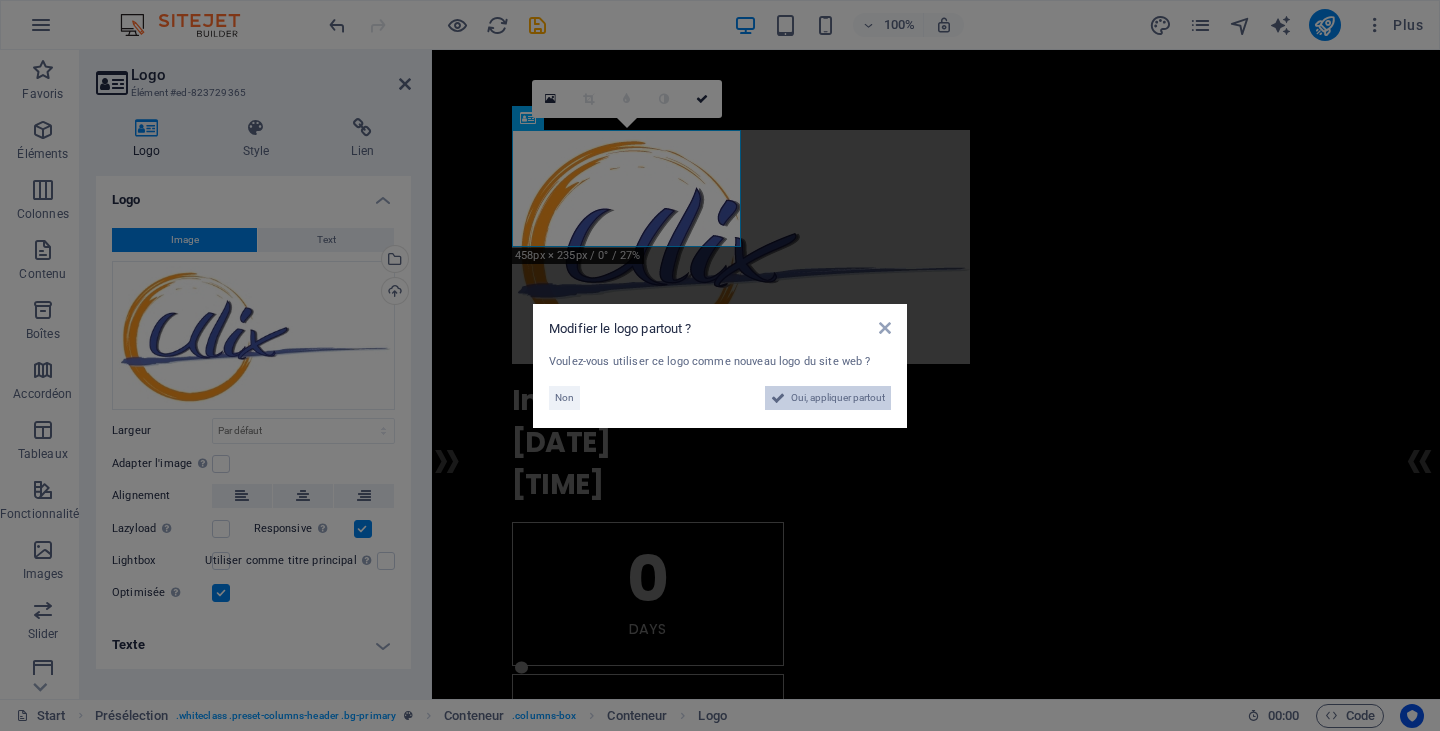 click on "Oui, appliquer partout" at bounding box center (838, 398) 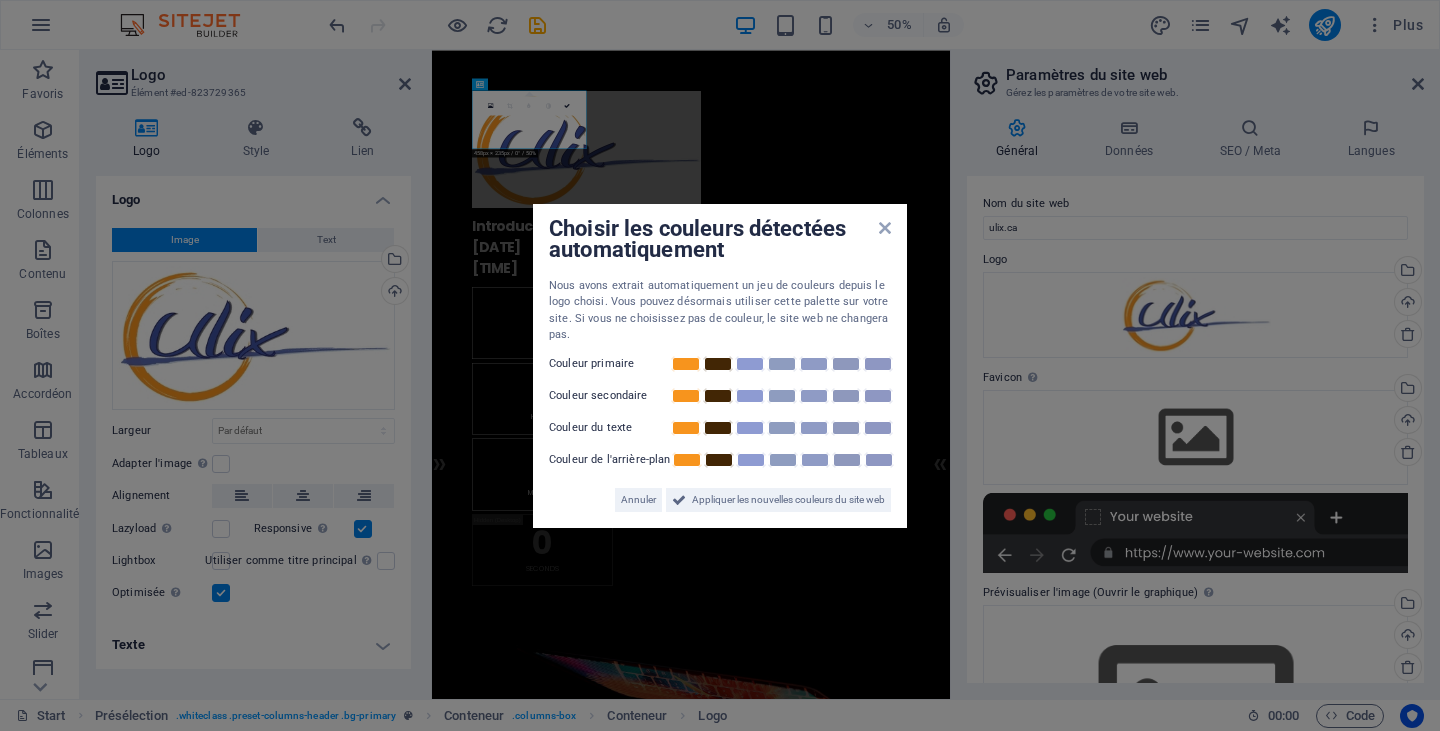 click on "Choisir les couleurs détectées automatiquement" at bounding box center [720, 241] 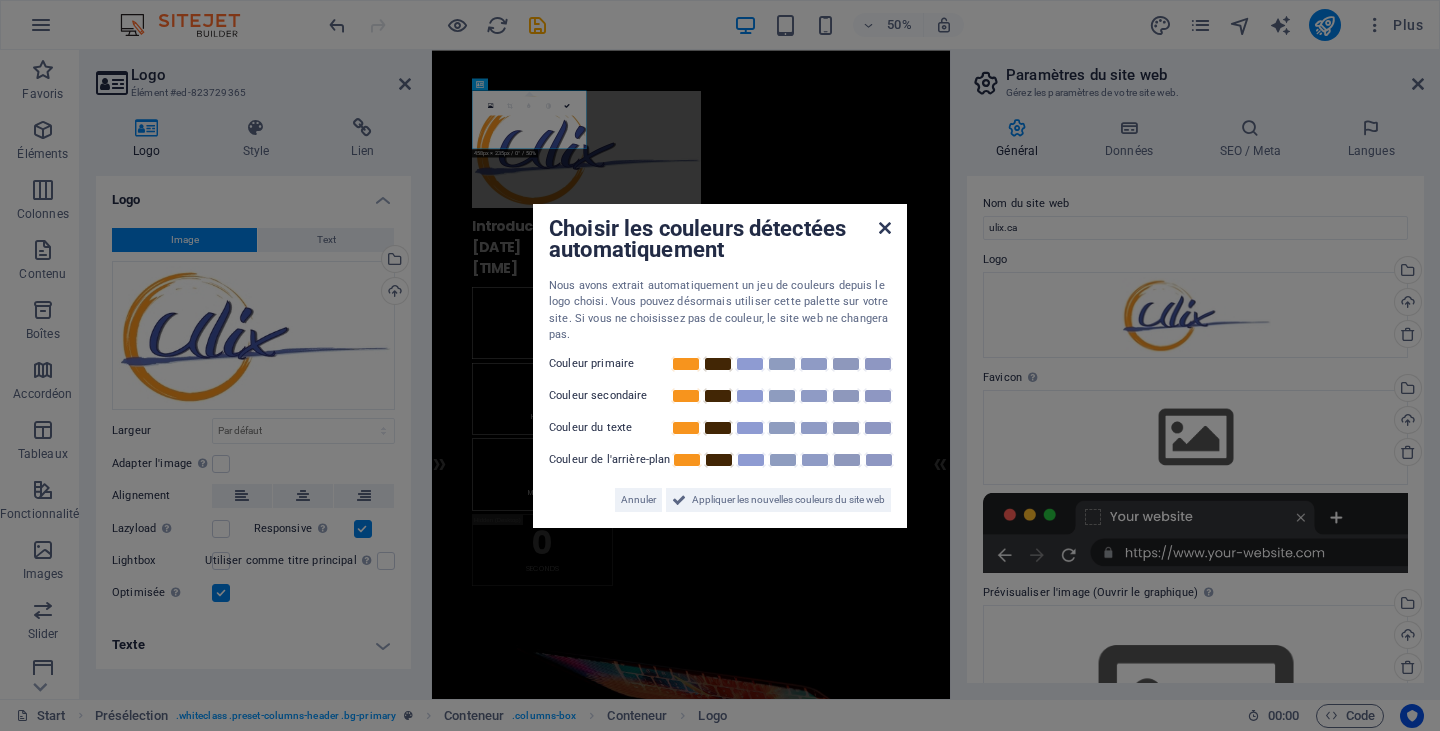 click at bounding box center [885, 228] 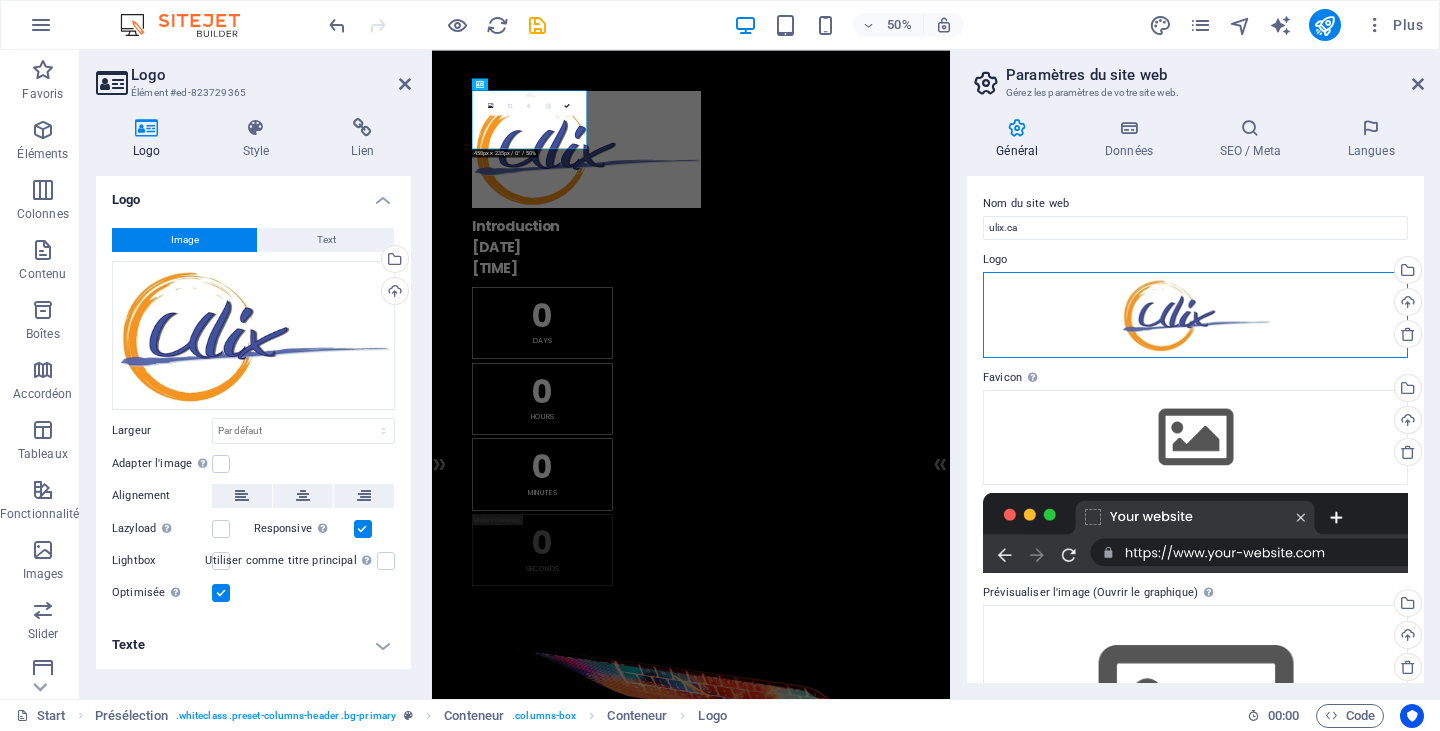 click on "Glissez les fichiers ici, cliquez pour choisir les fichiers ou  sélectionnez les fichiers depuis Fichiers ou depuis notre stock gratuit de photos et de vidéos" at bounding box center (1195, 315) 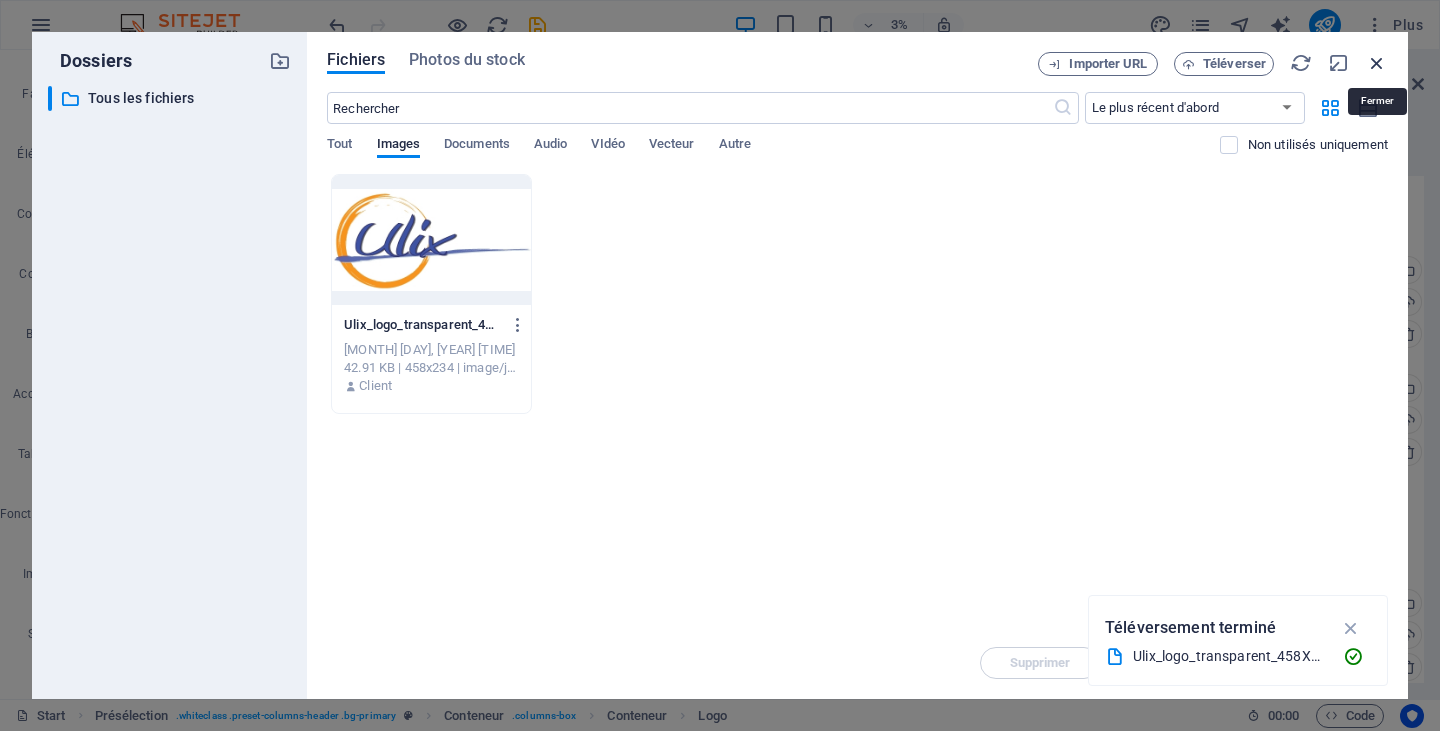 click at bounding box center (1377, 63) 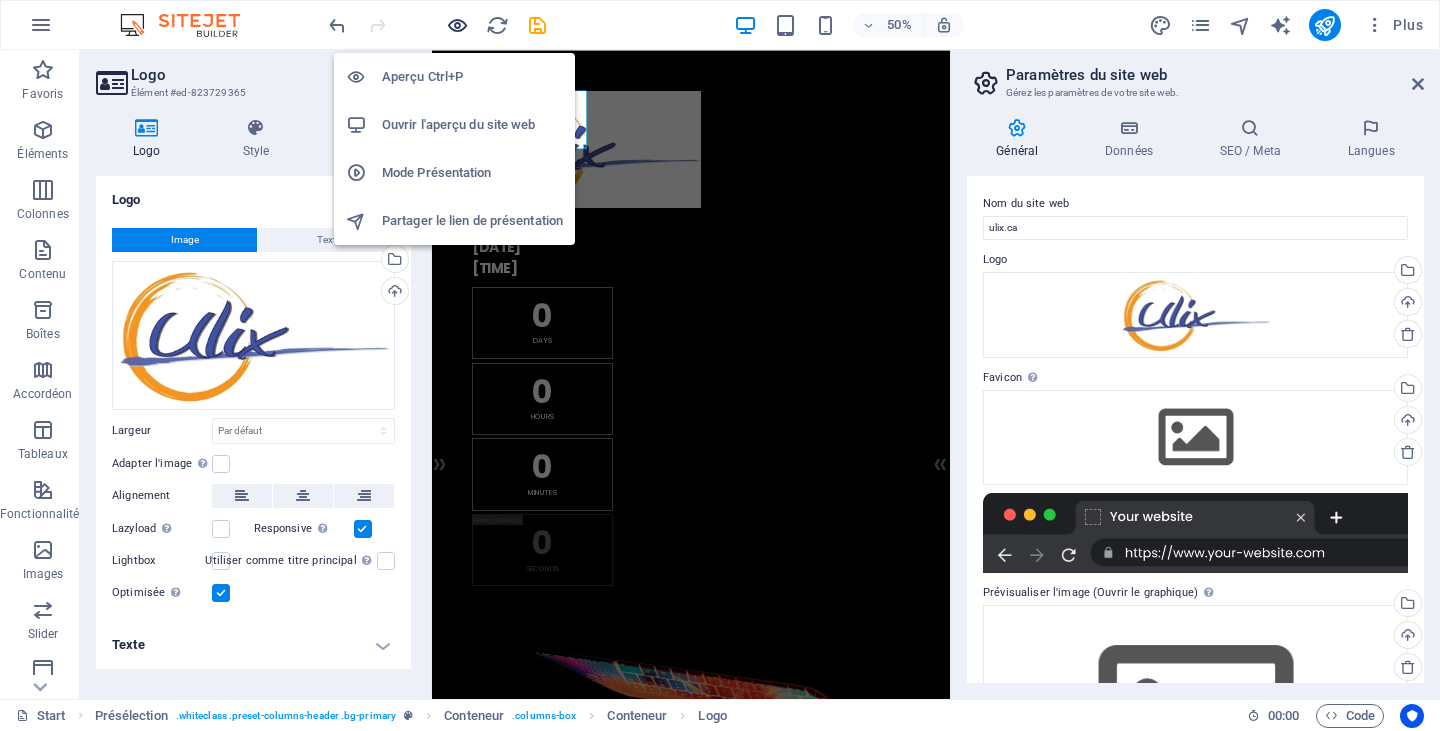 click at bounding box center [457, 25] 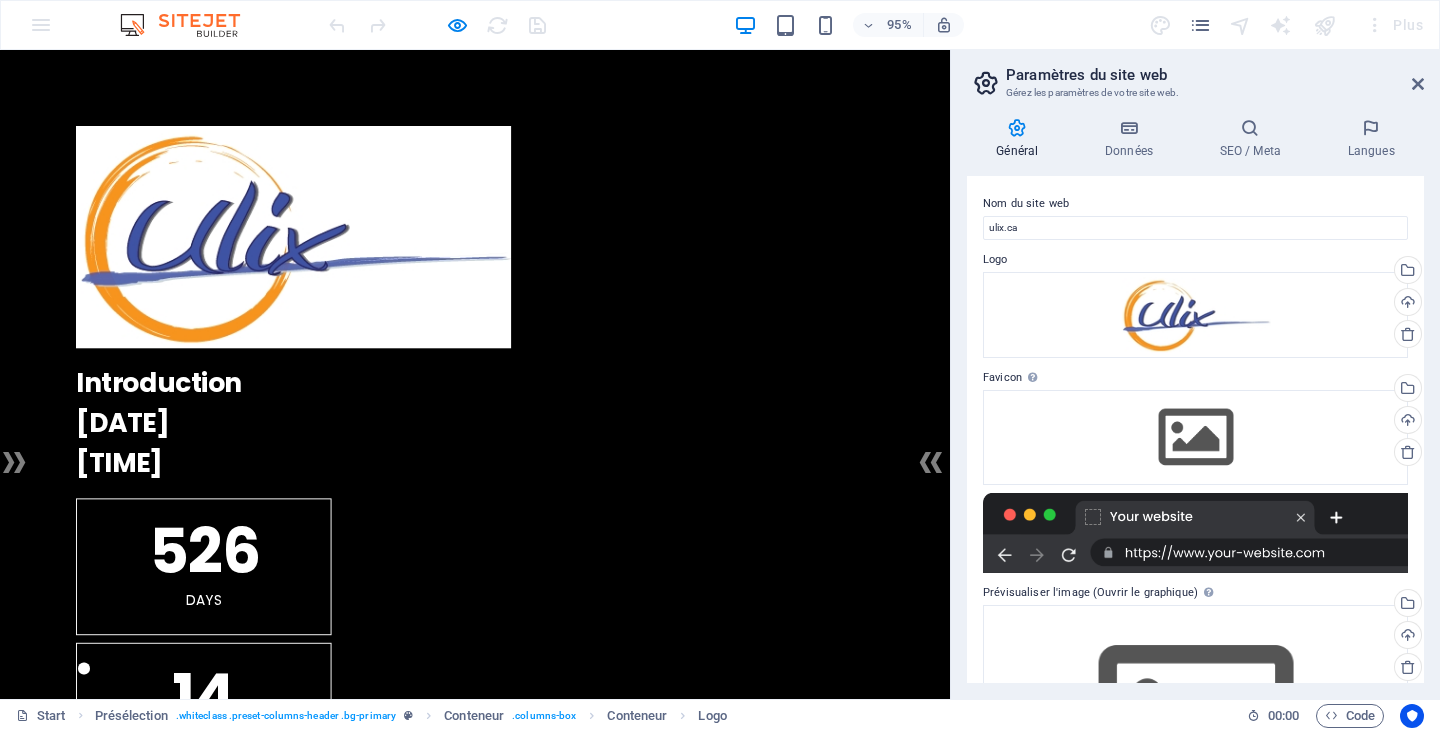 click at bounding box center [500, 1372] 